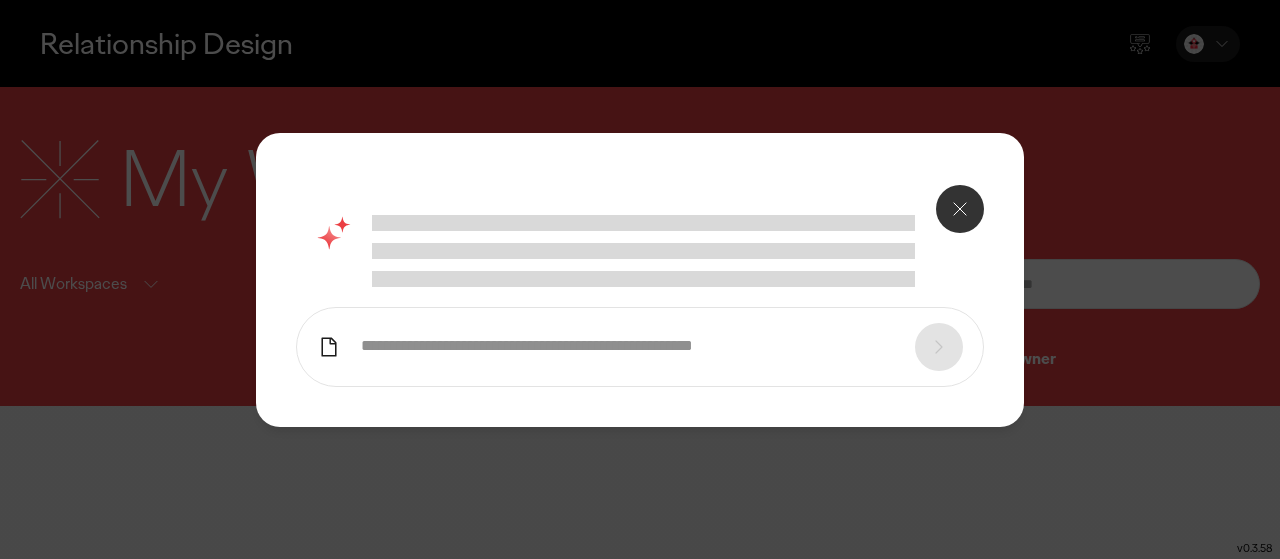 click 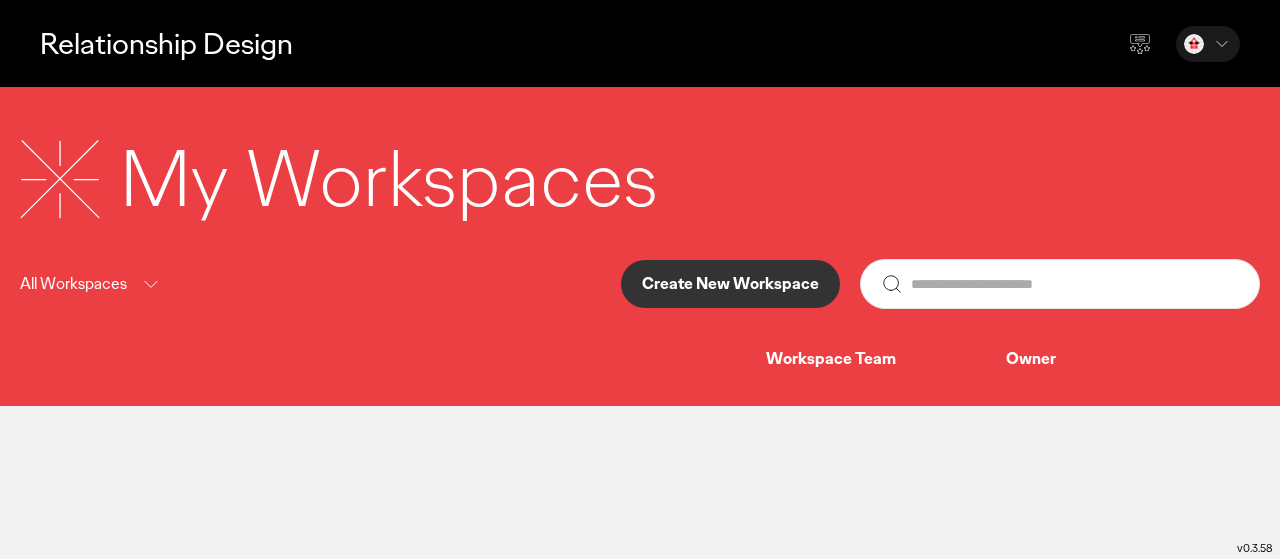 click on "Create New Workspace" at bounding box center [730, 284] 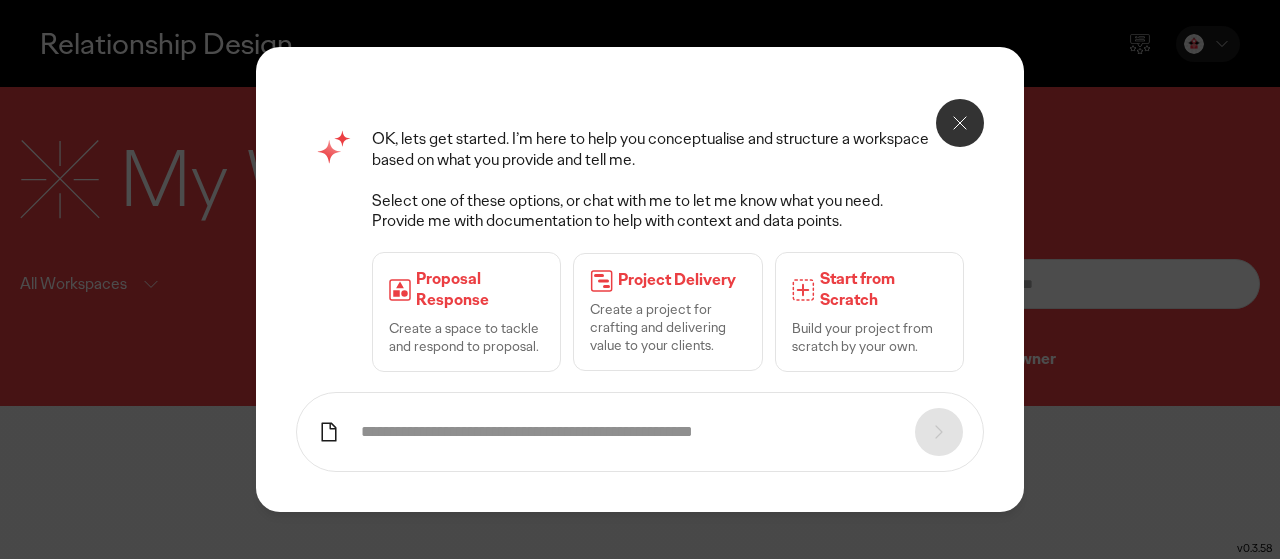click at bounding box center (960, 123) 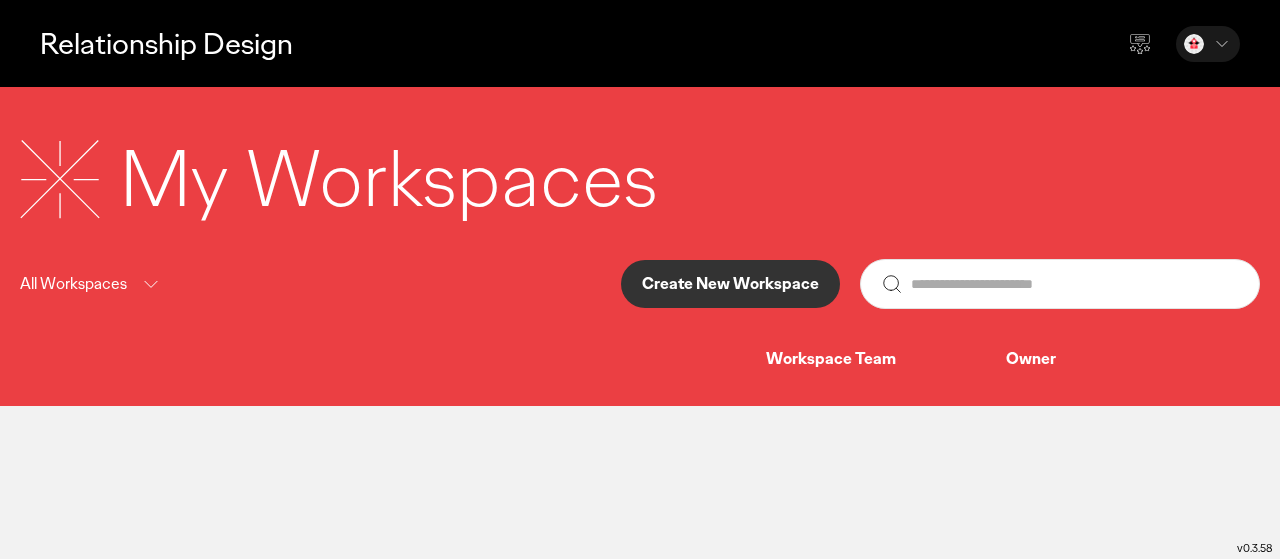 click on "Create New Workspace" at bounding box center [730, 284] 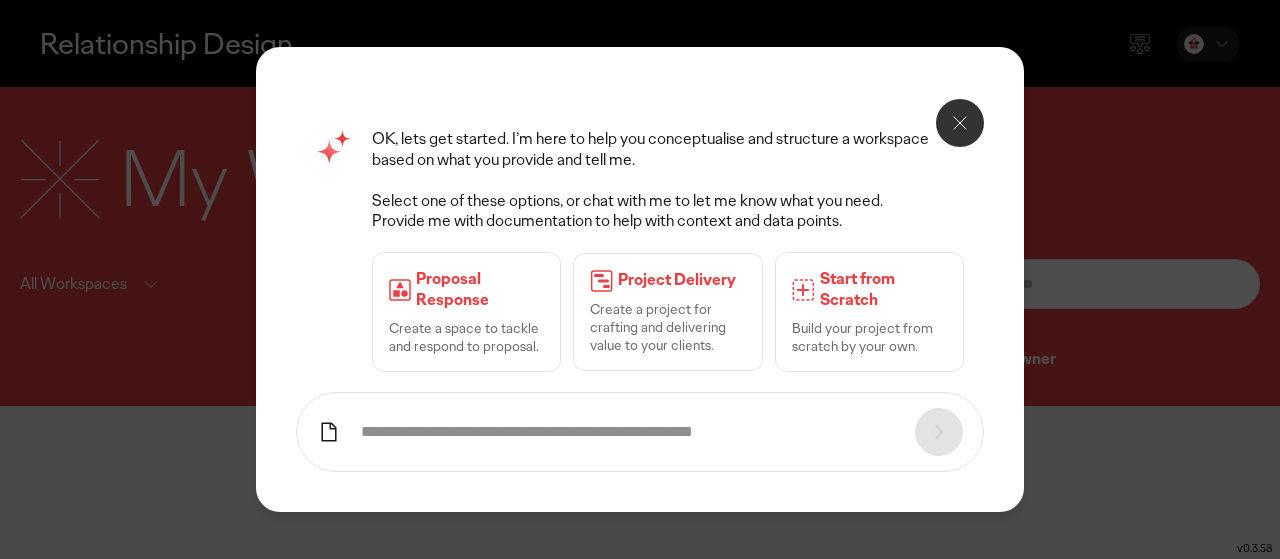 click on "Create a space to tackle and respond to proposal." at bounding box center (466, 337) 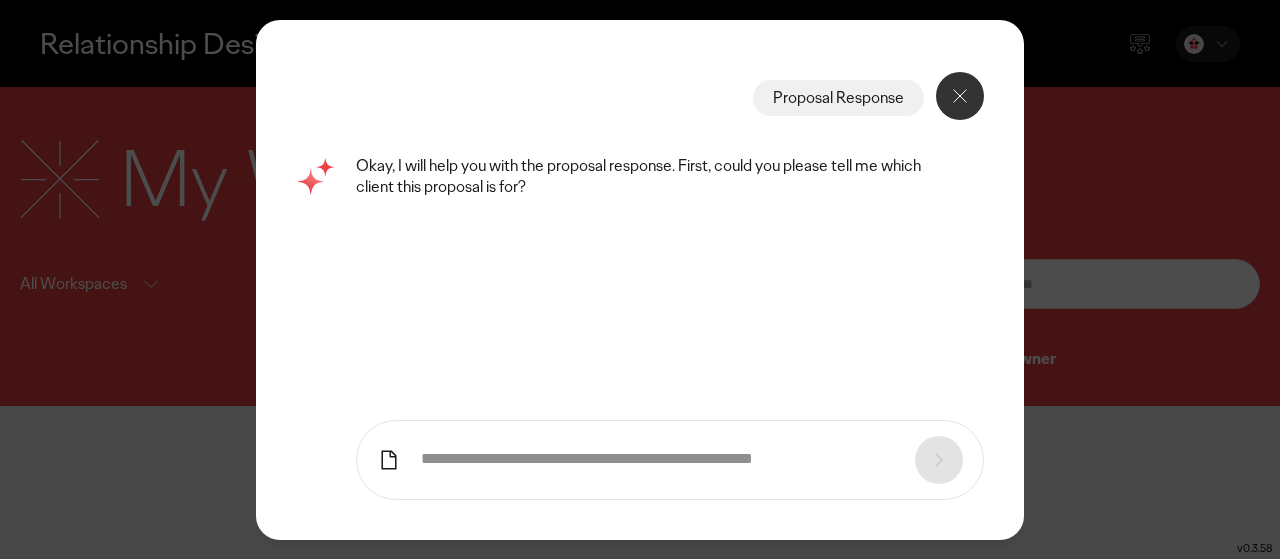 click at bounding box center (658, 459) 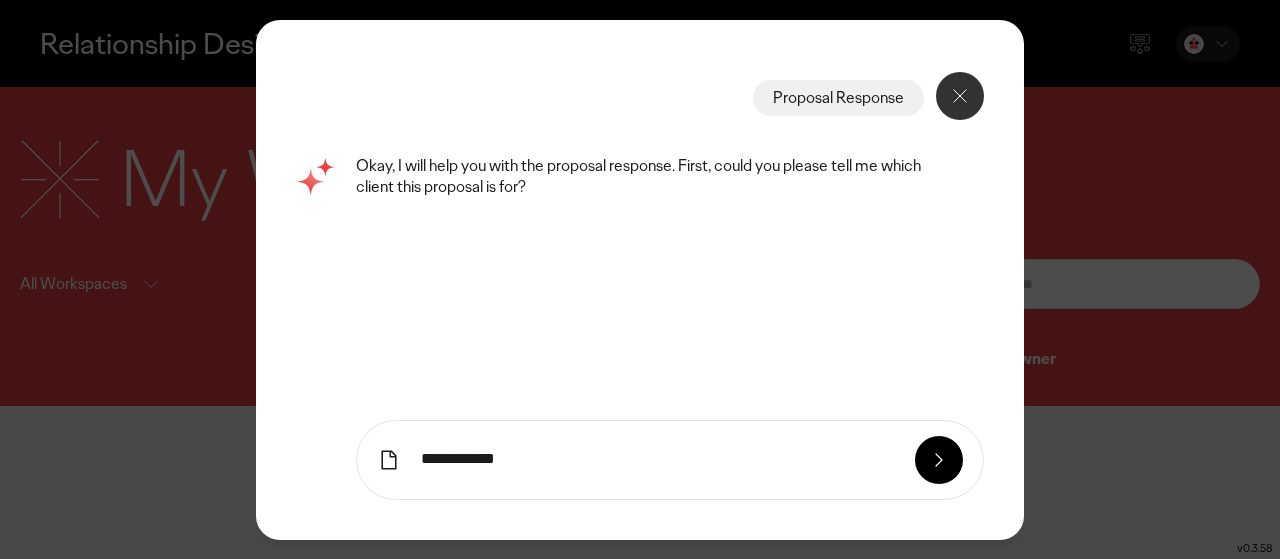 type on "**********" 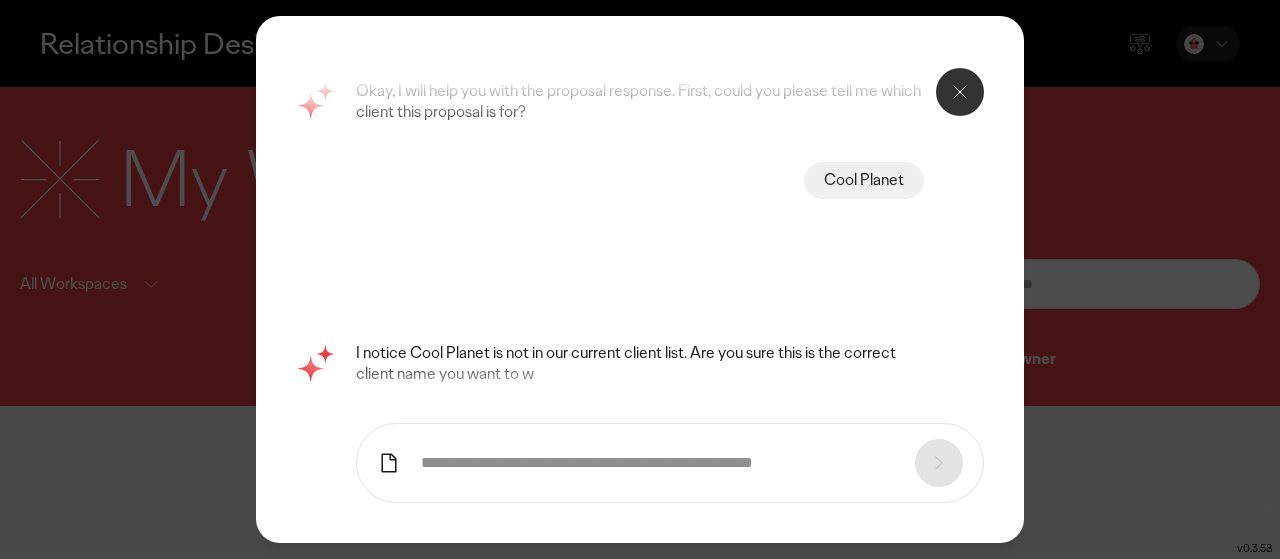 scroll, scrollTop: 0, scrollLeft: 0, axis: both 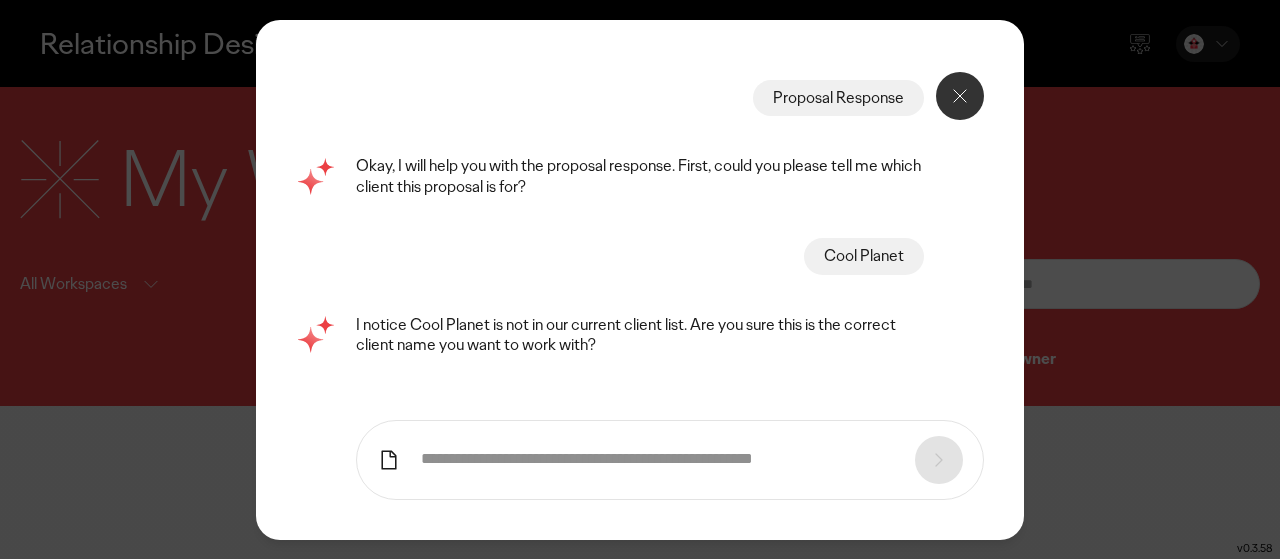 click at bounding box center (658, 459) 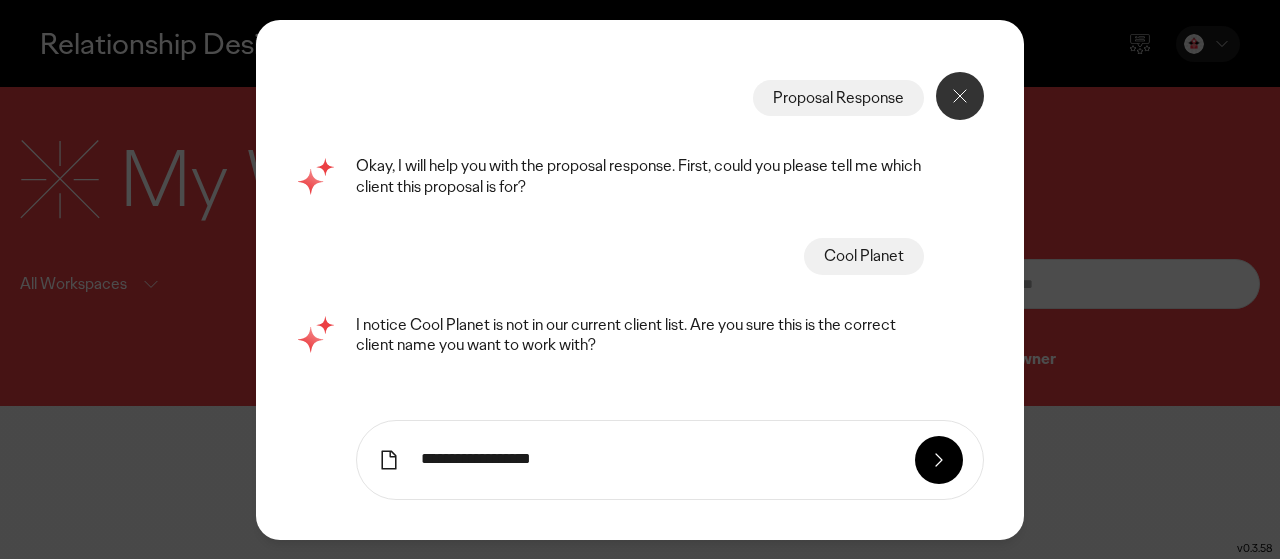 type on "**********" 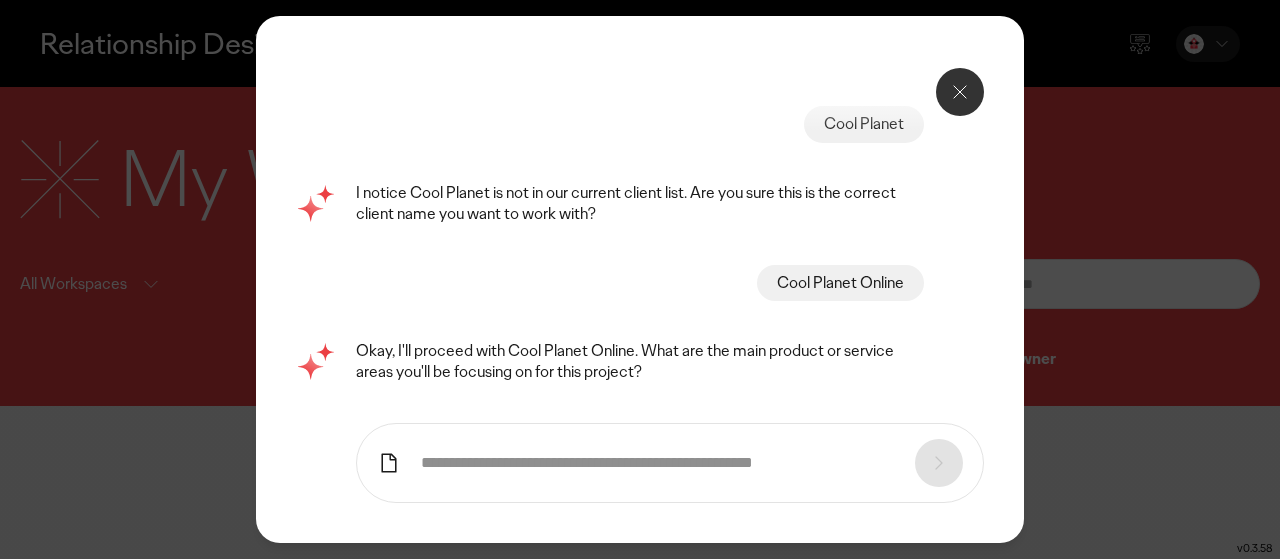 scroll, scrollTop: 128, scrollLeft: 0, axis: vertical 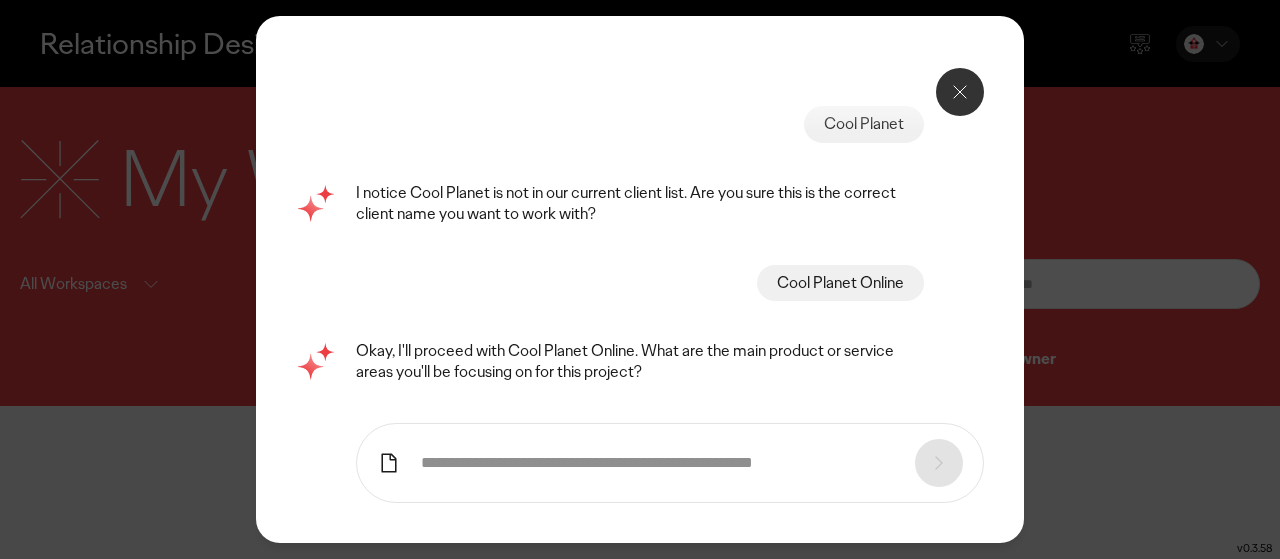 paste on "**********" 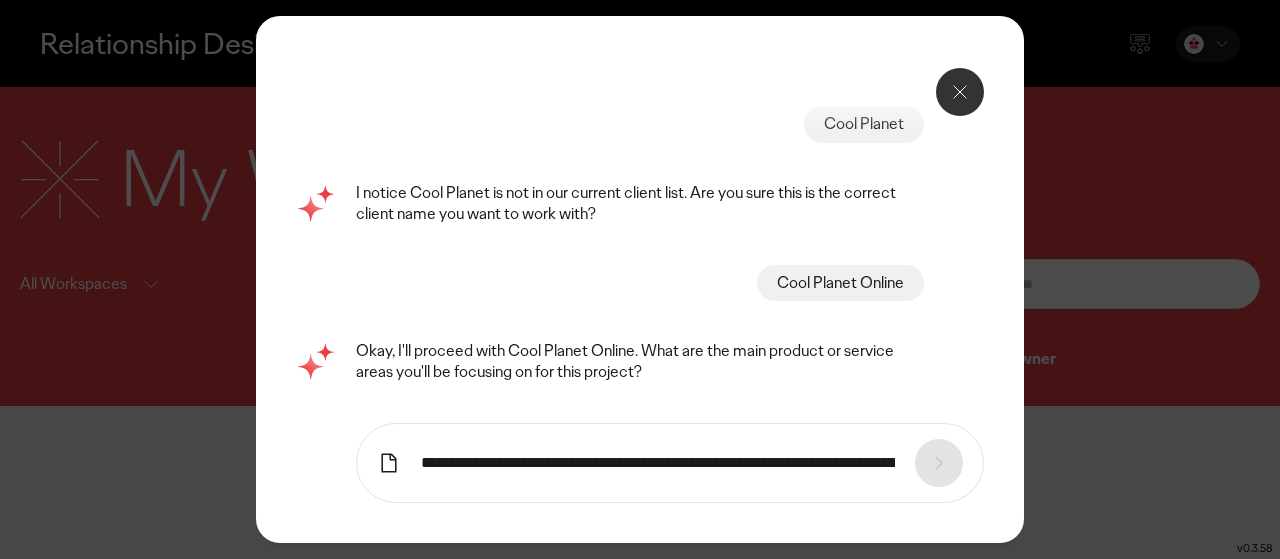 scroll, scrollTop: 0, scrollLeft: 507, axis: horizontal 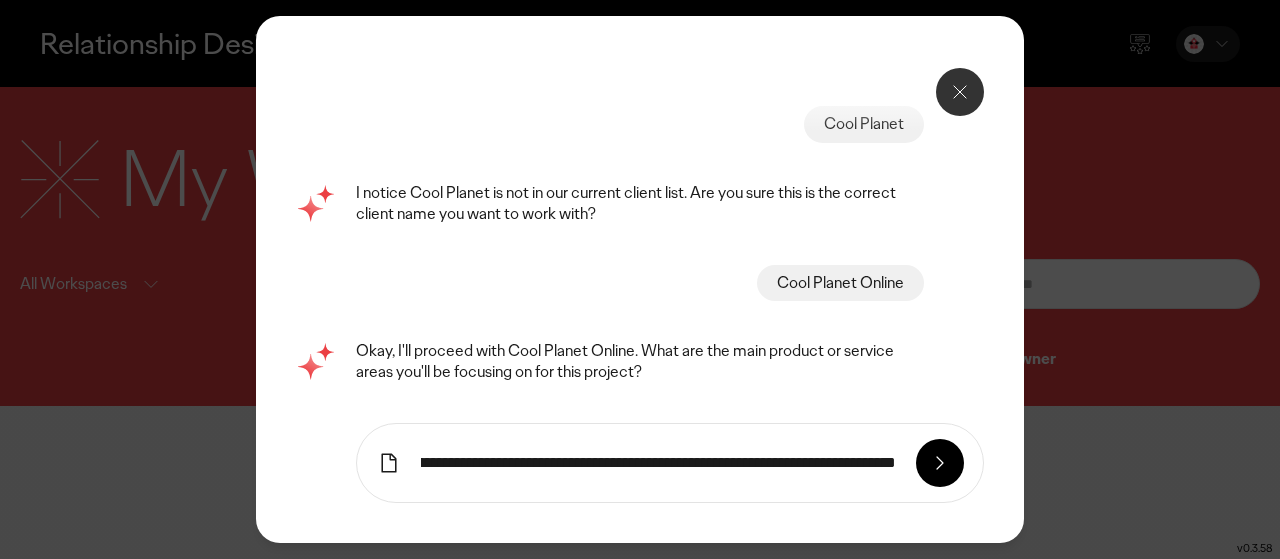 type on "**********" 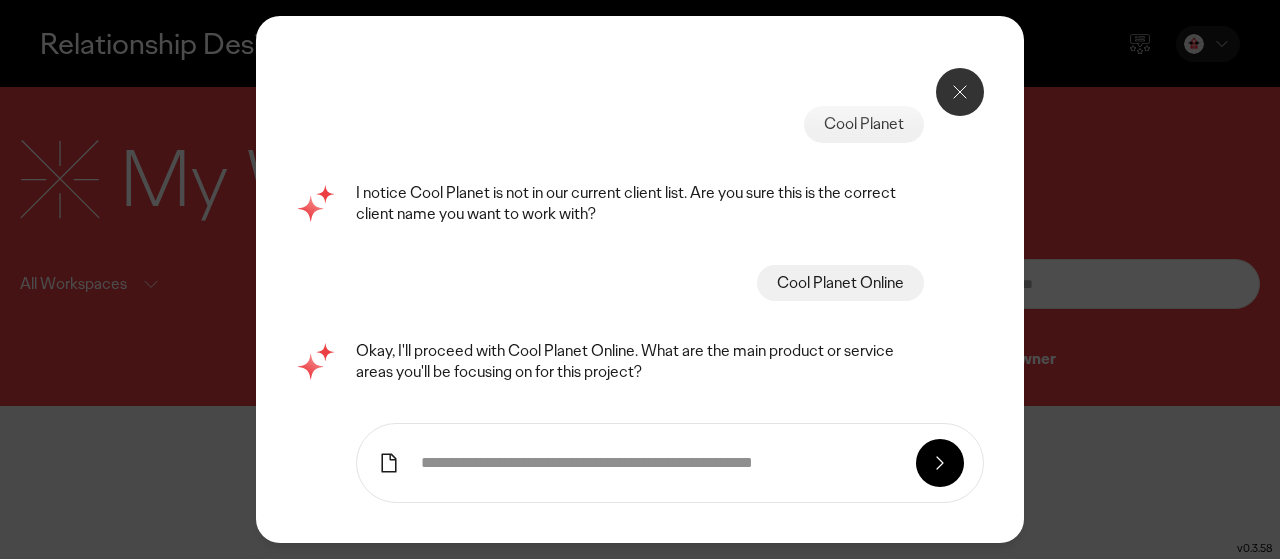 scroll, scrollTop: 0, scrollLeft: 0, axis: both 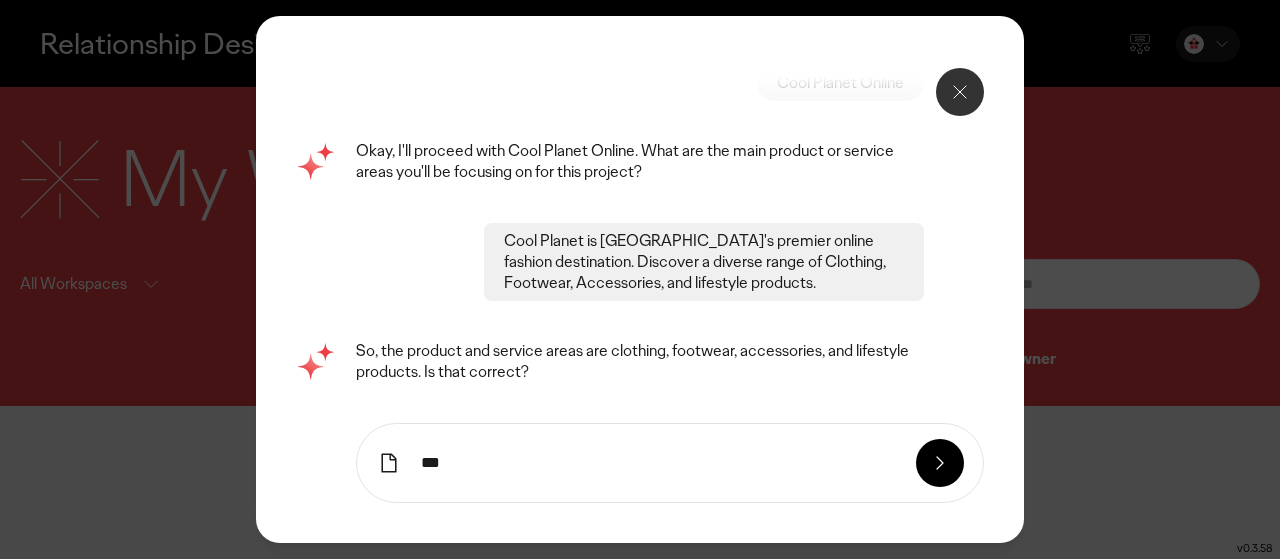 type on "***" 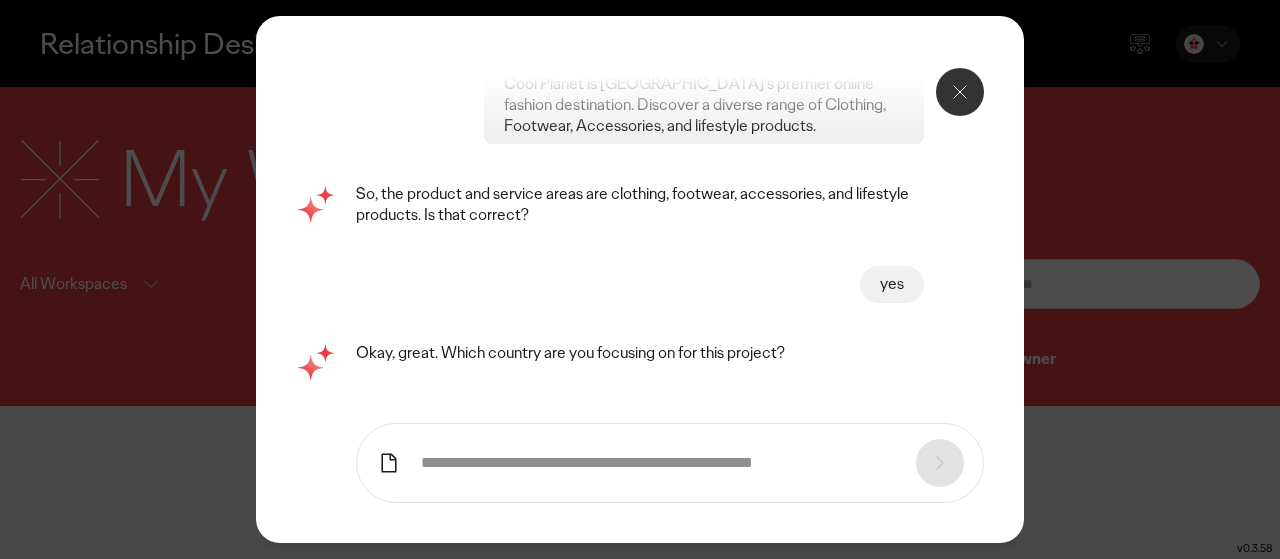 scroll, scrollTop: 484, scrollLeft: 0, axis: vertical 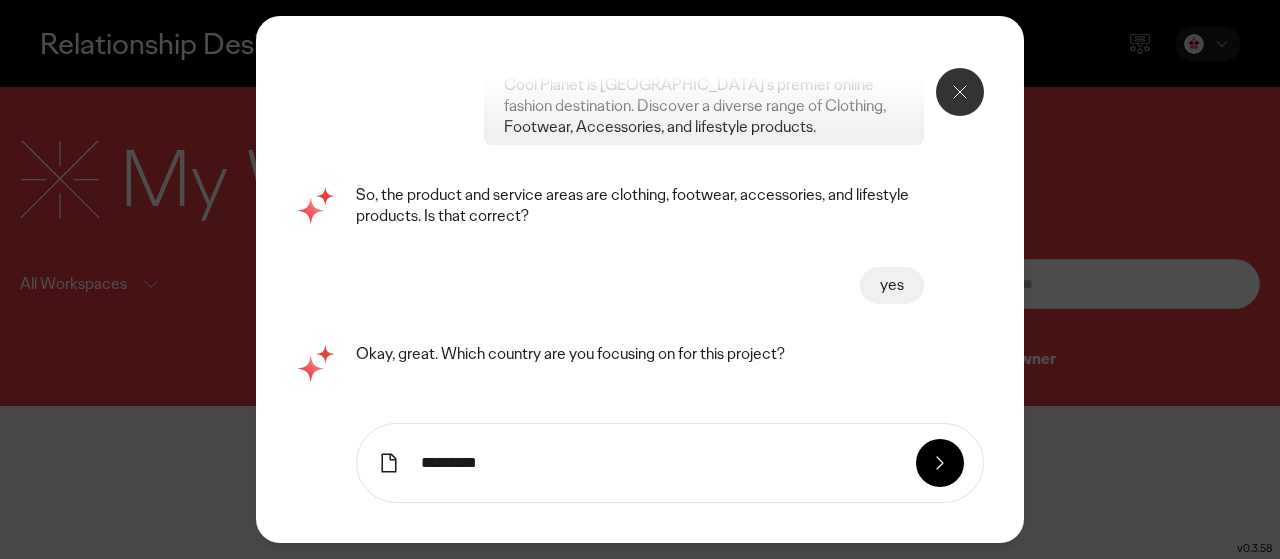 type on "*********" 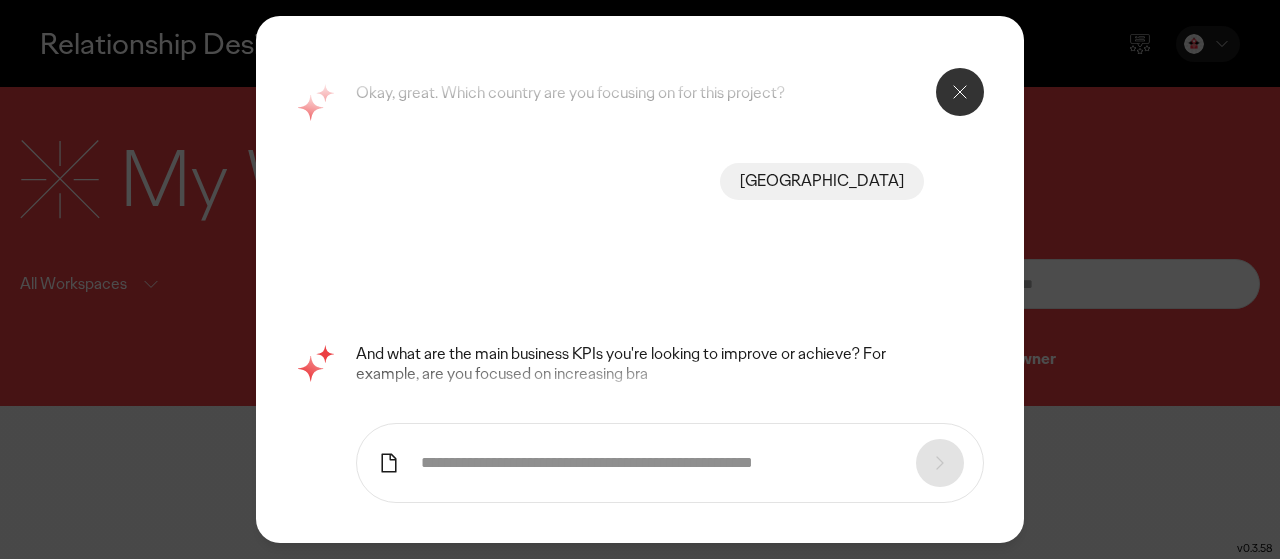 scroll, scrollTop: 664, scrollLeft: 0, axis: vertical 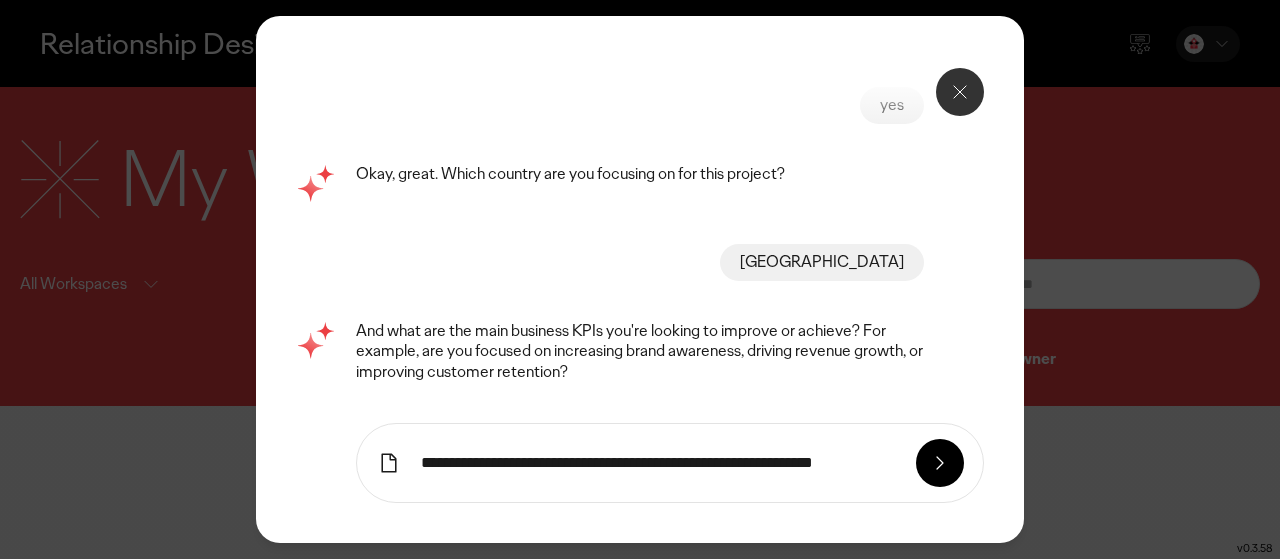 type on "**********" 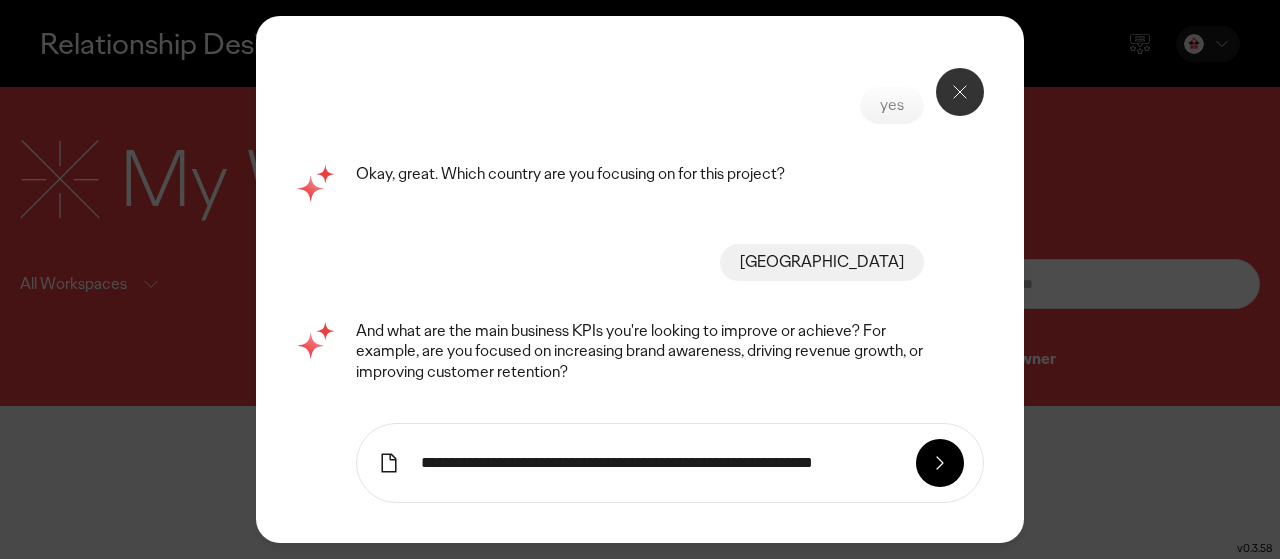 type 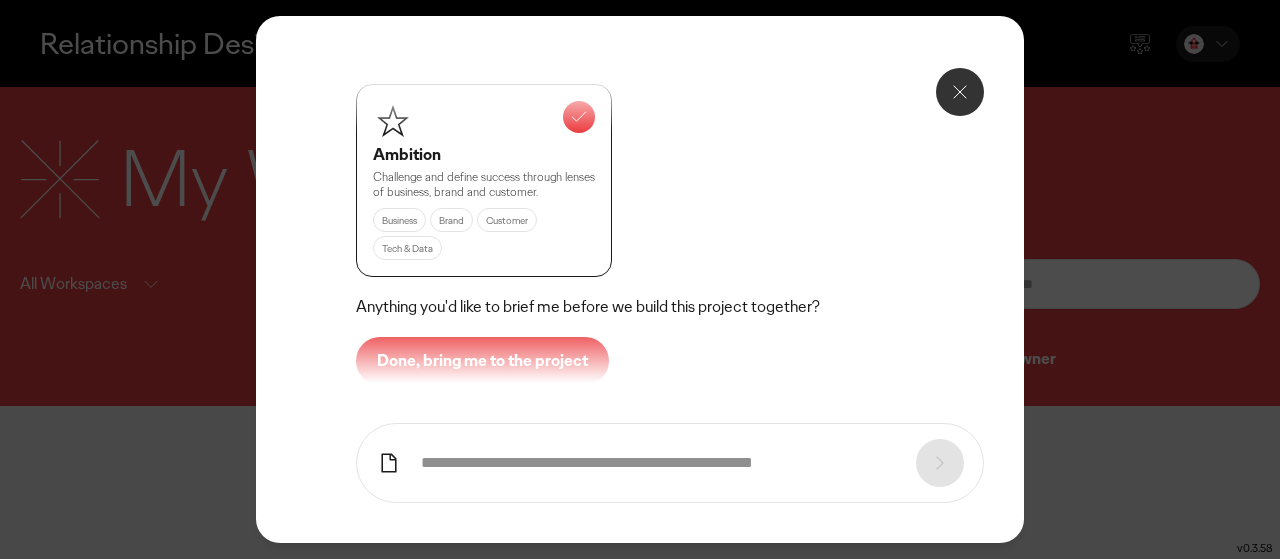 scroll, scrollTop: 1589, scrollLeft: 0, axis: vertical 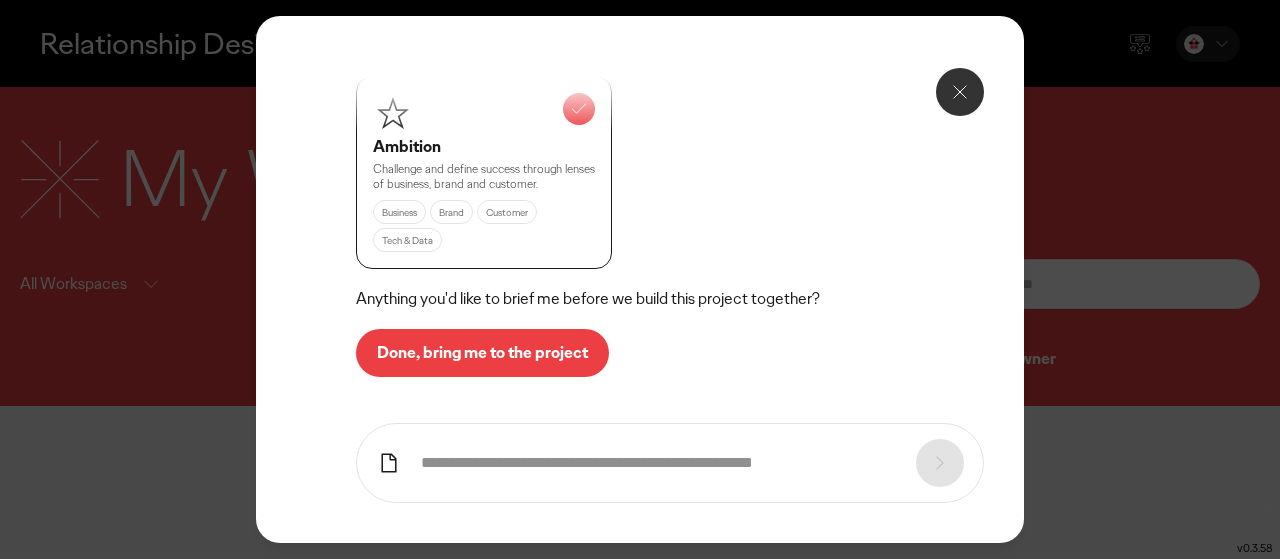 click on "Done, bring me to the project" at bounding box center (482, 353) 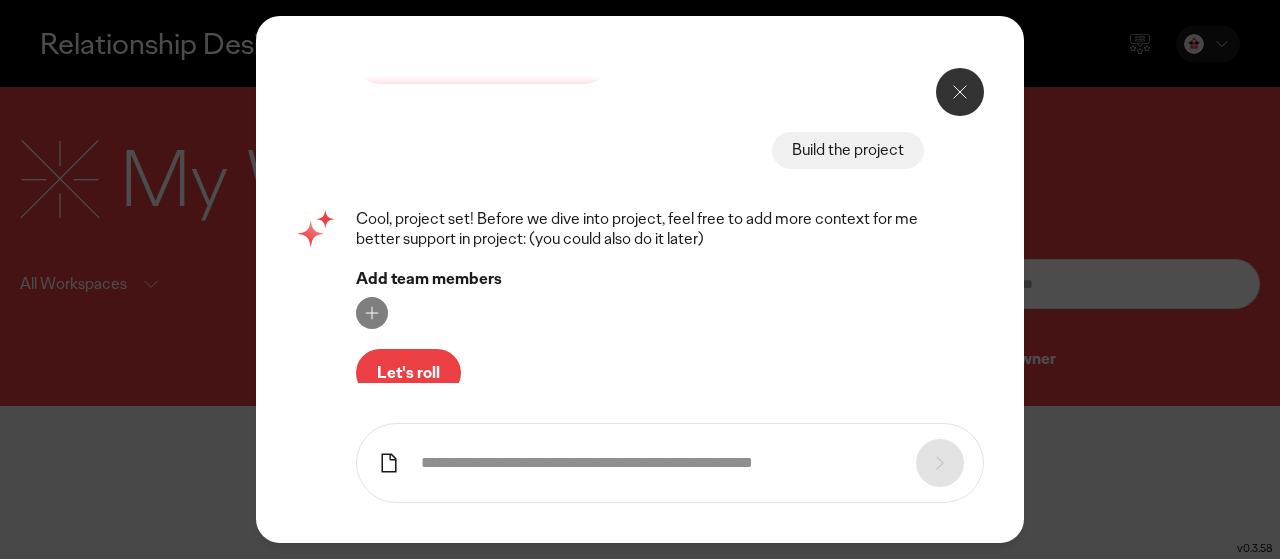 scroll, scrollTop: 1894, scrollLeft: 0, axis: vertical 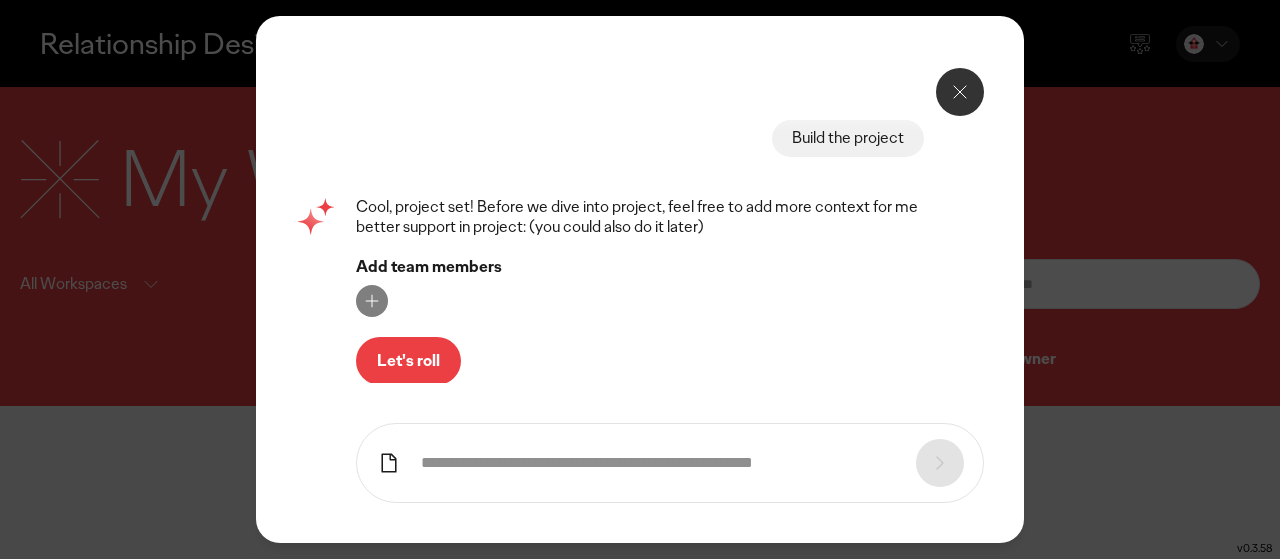 click on "Let's roll" at bounding box center [408, 361] 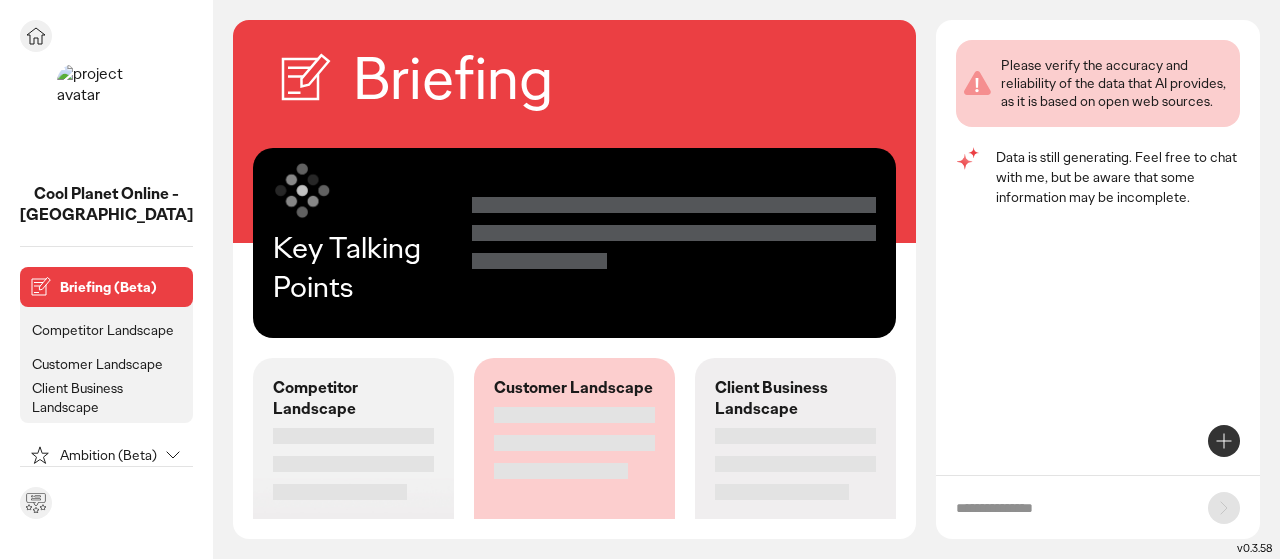 click 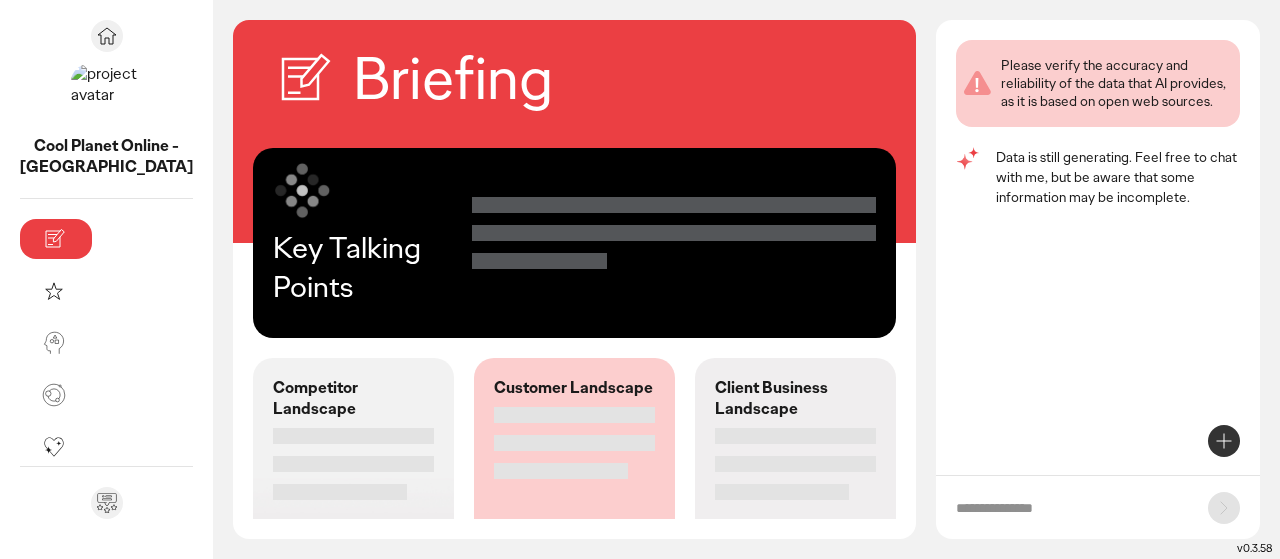 click 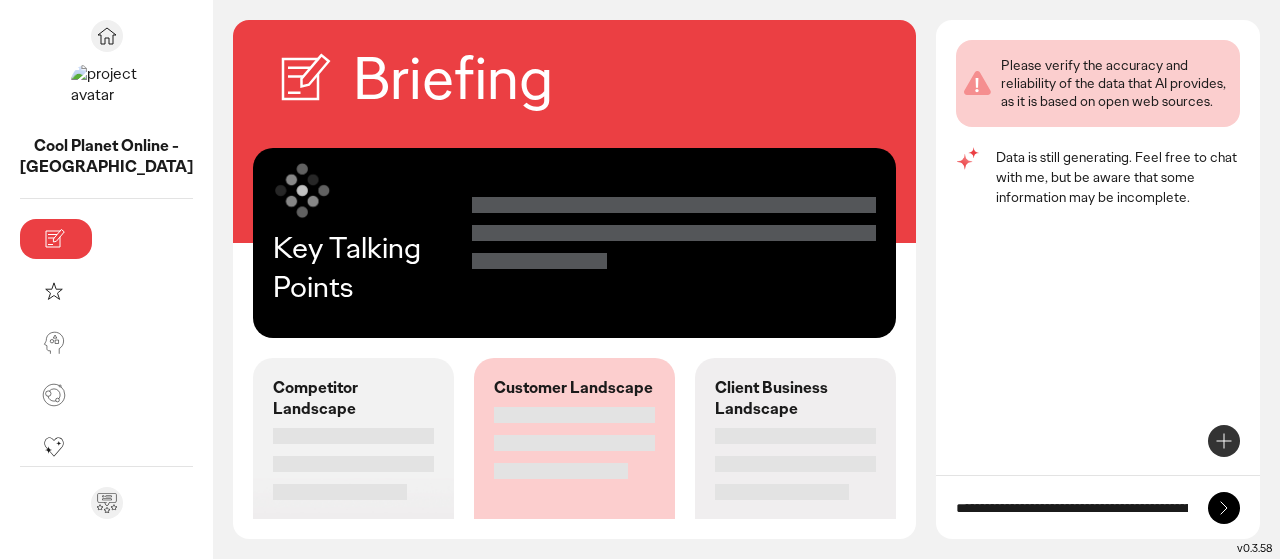 scroll, scrollTop: 0, scrollLeft: 389, axis: horizontal 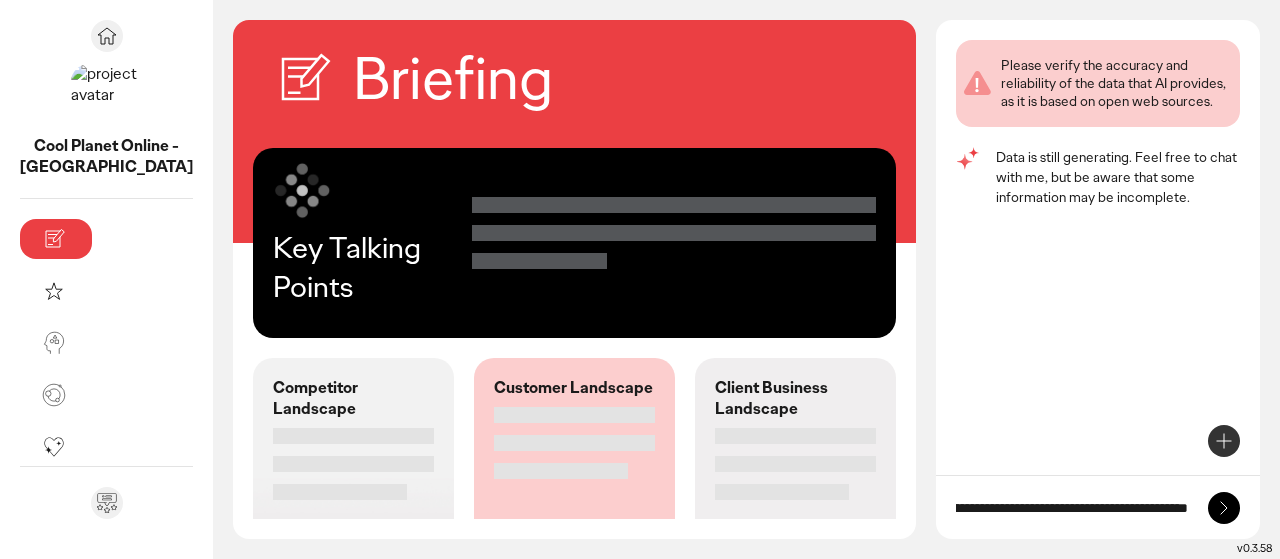 type on "**********" 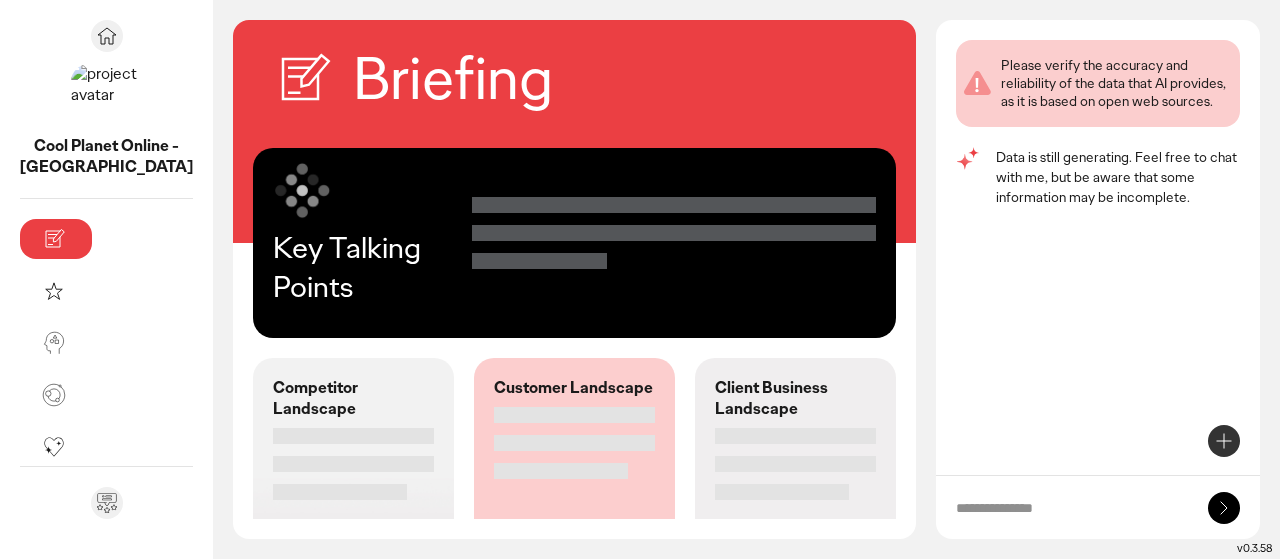 scroll, scrollTop: 0, scrollLeft: 0, axis: both 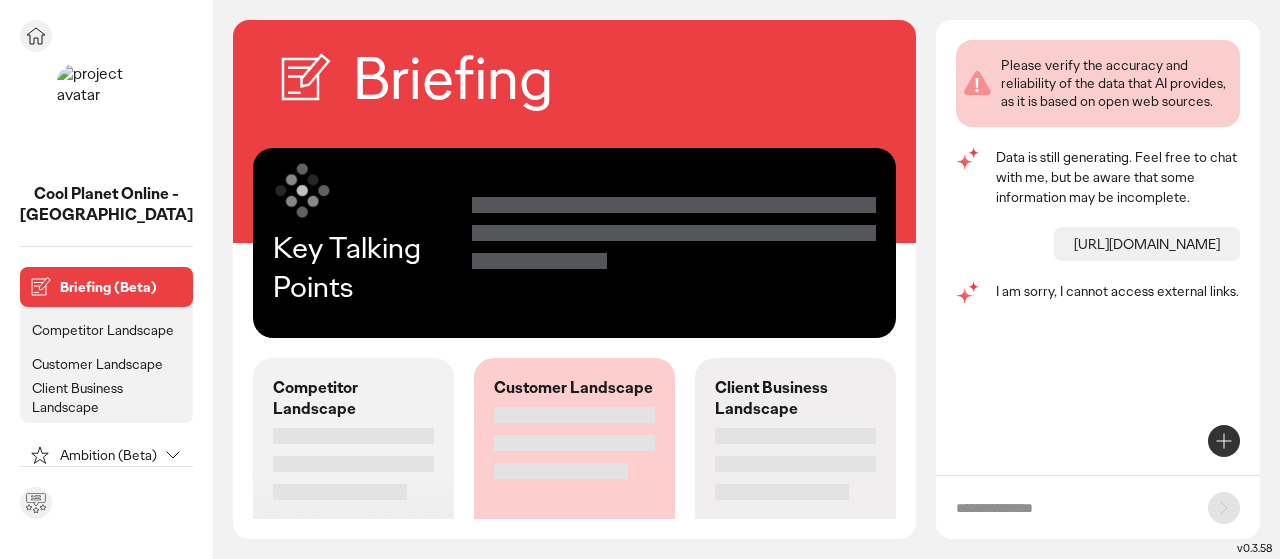 click 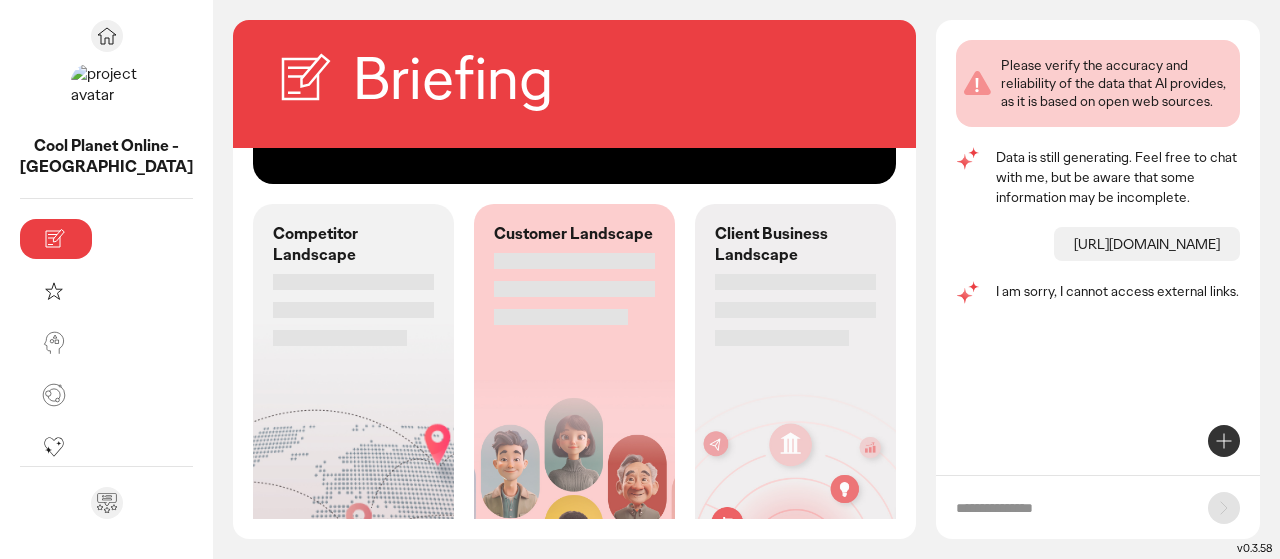 scroll, scrollTop: 238, scrollLeft: 0, axis: vertical 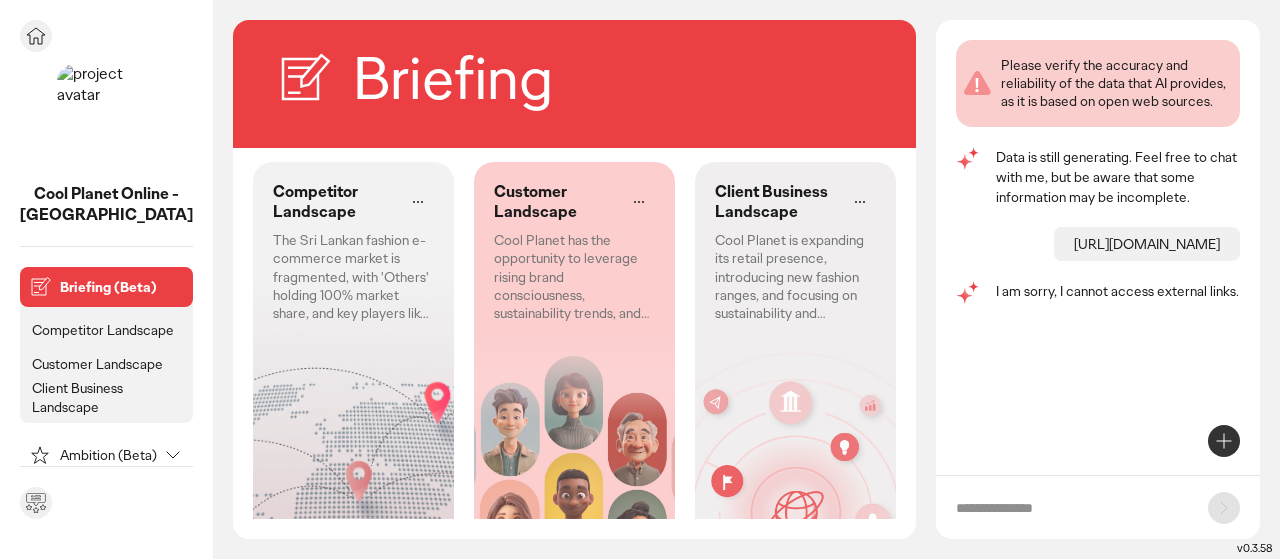 click on "Competitor Landscape" at bounding box center [103, 330] 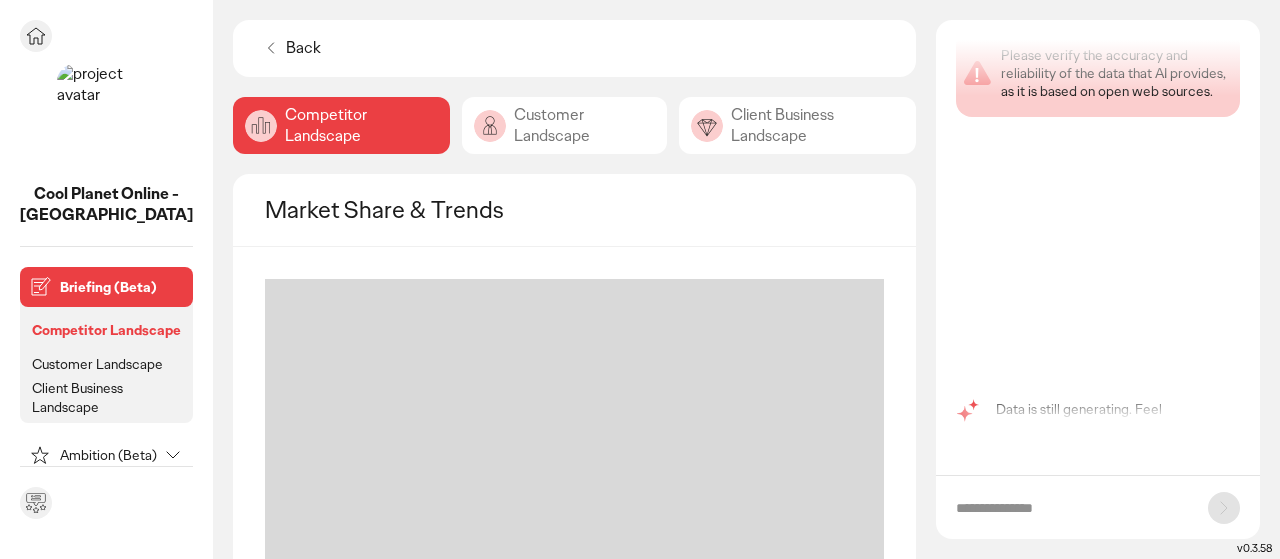 scroll, scrollTop: 0, scrollLeft: 0, axis: both 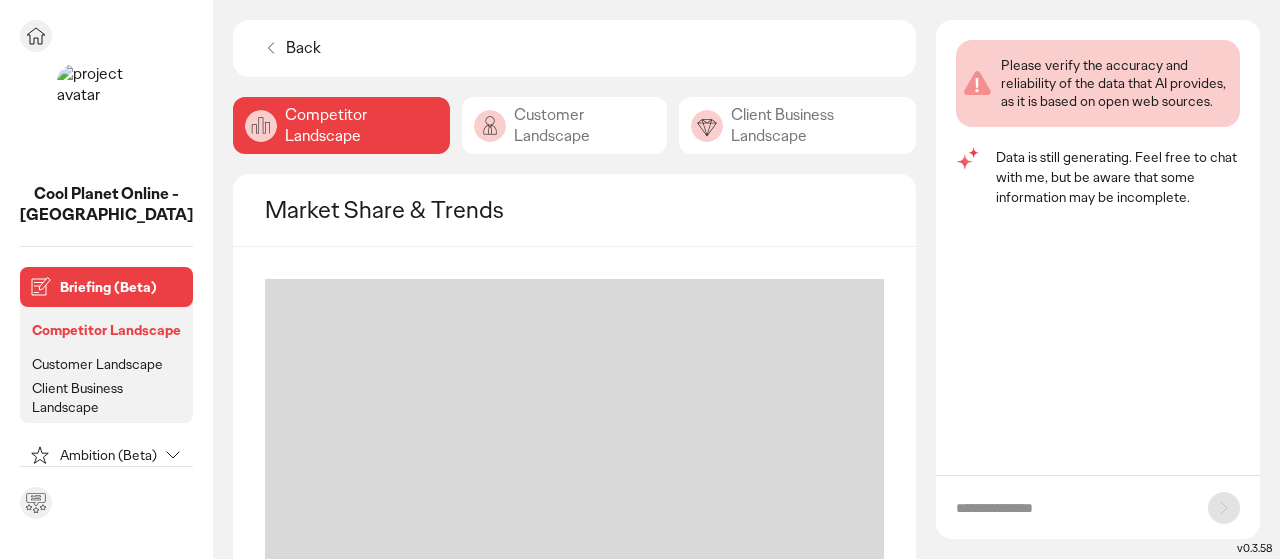 click 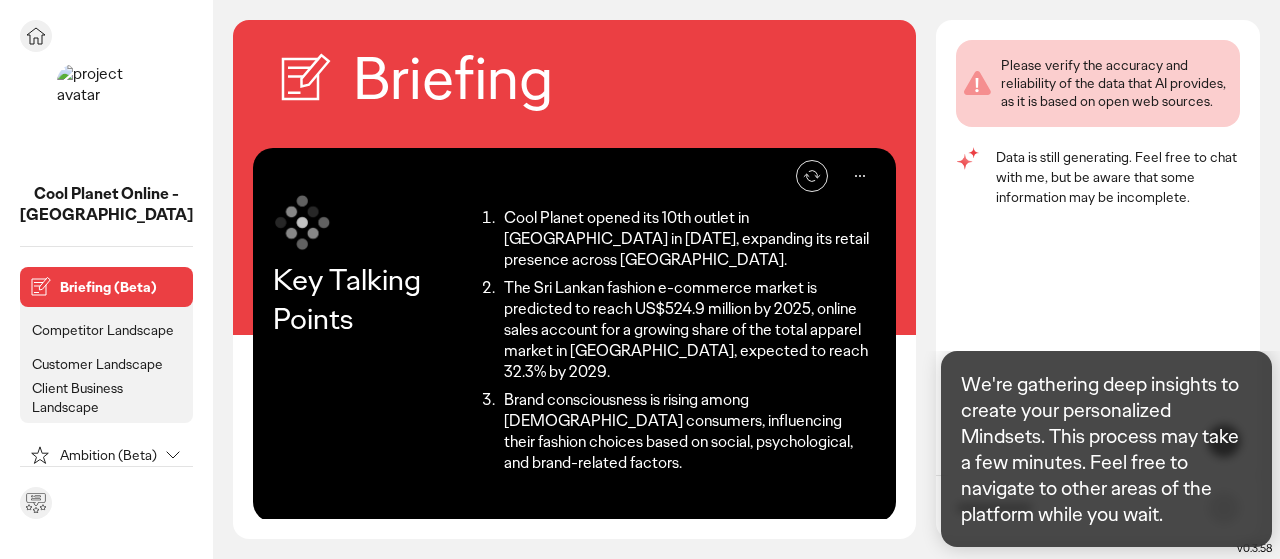 click on "Cool Planet Online - [GEOGRAPHIC_DATA]" at bounding box center [106, 149] 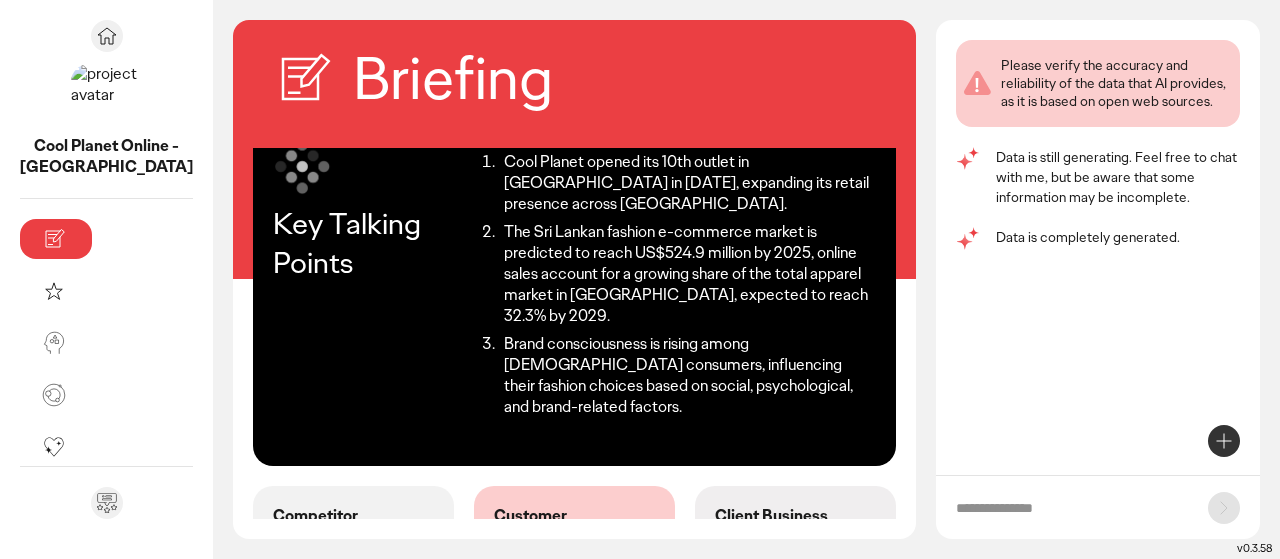 scroll, scrollTop: 0, scrollLeft: 0, axis: both 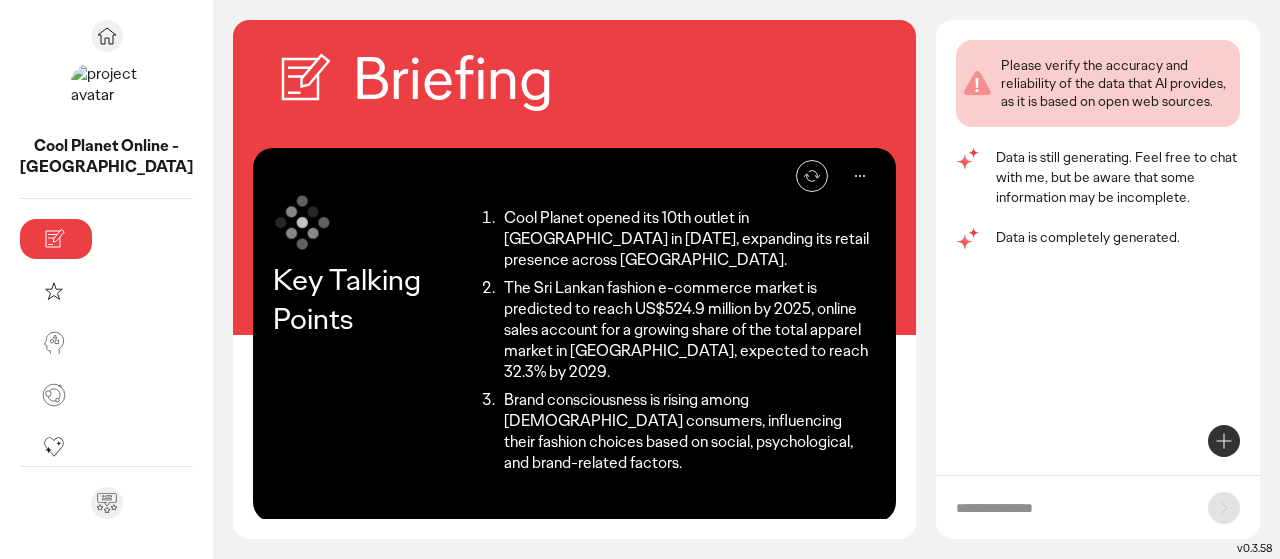 click 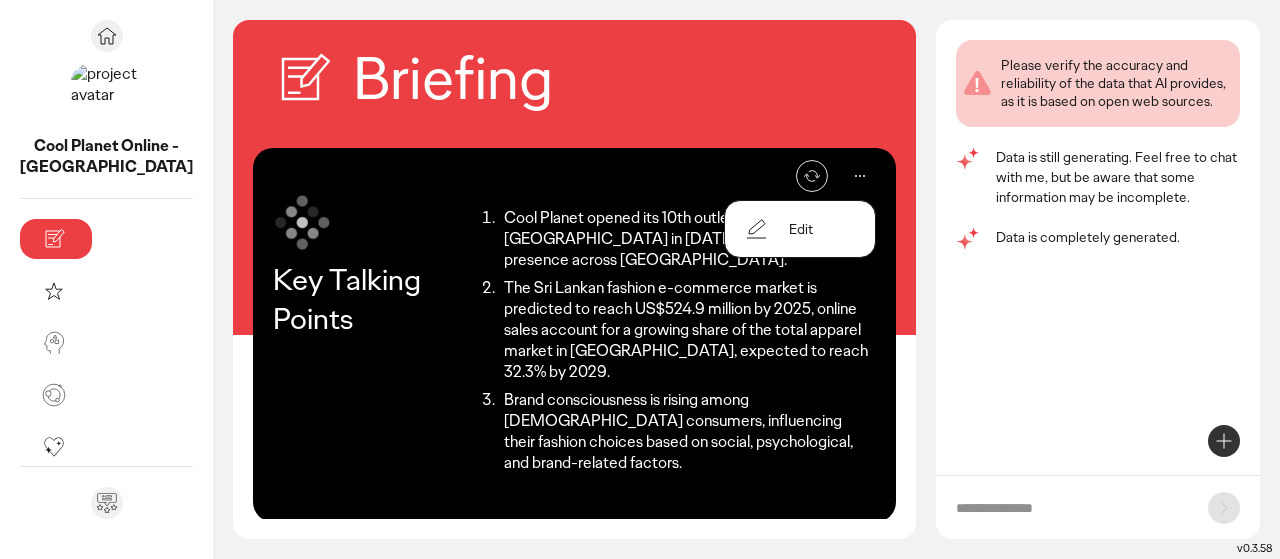 click on "Re-generate   Edit   Key Talking Points
Cool Planet opened its 10th outlet in [GEOGRAPHIC_DATA] in [DATE], expanding its retail presence across [GEOGRAPHIC_DATA].
The Sri Lankan fashion e-commerce market is predicted to reach US$524.9 million by 2025, online sales account for a growing share of the total apparel market in [GEOGRAPHIC_DATA], expected to reach 32.3% by 2029.
Brand consciousness is rising among [DEMOGRAPHIC_DATA] consumers, influencing their fashion choices based on social, psychological, and brand-related factors." 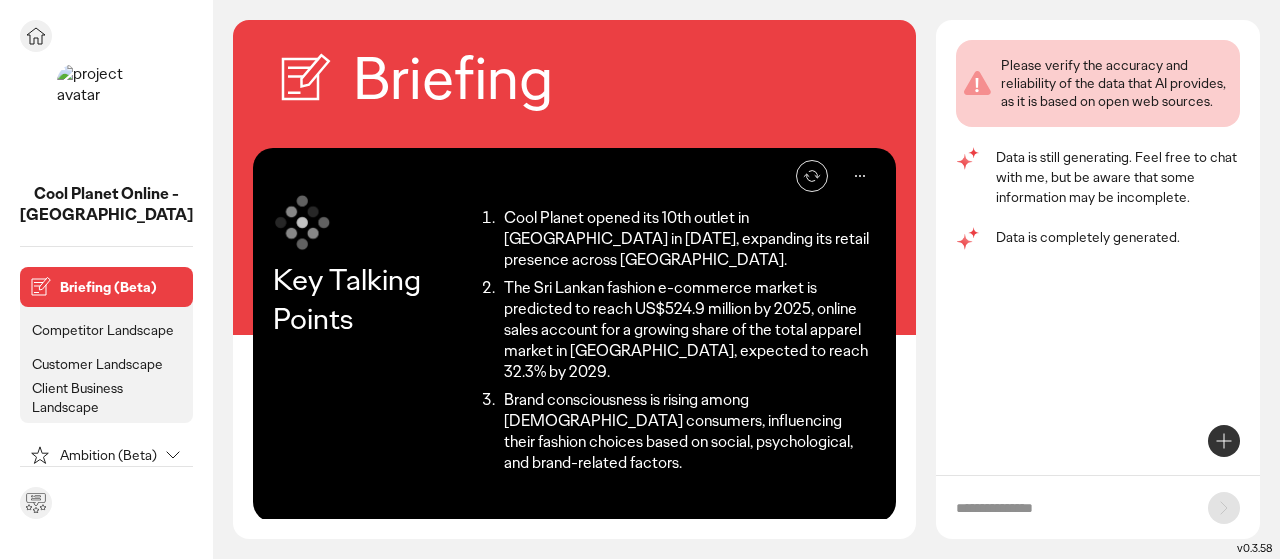 click on "Competitor Landscape" at bounding box center [103, 330] 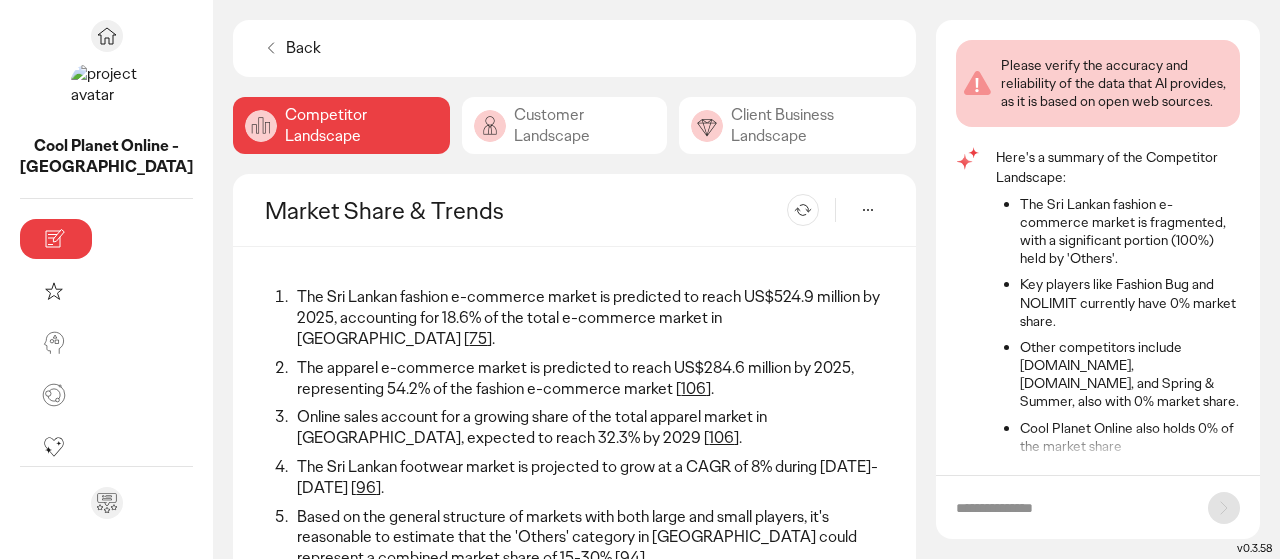 scroll, scrollTop: 13, scrollLeft: 0, axis: vertical 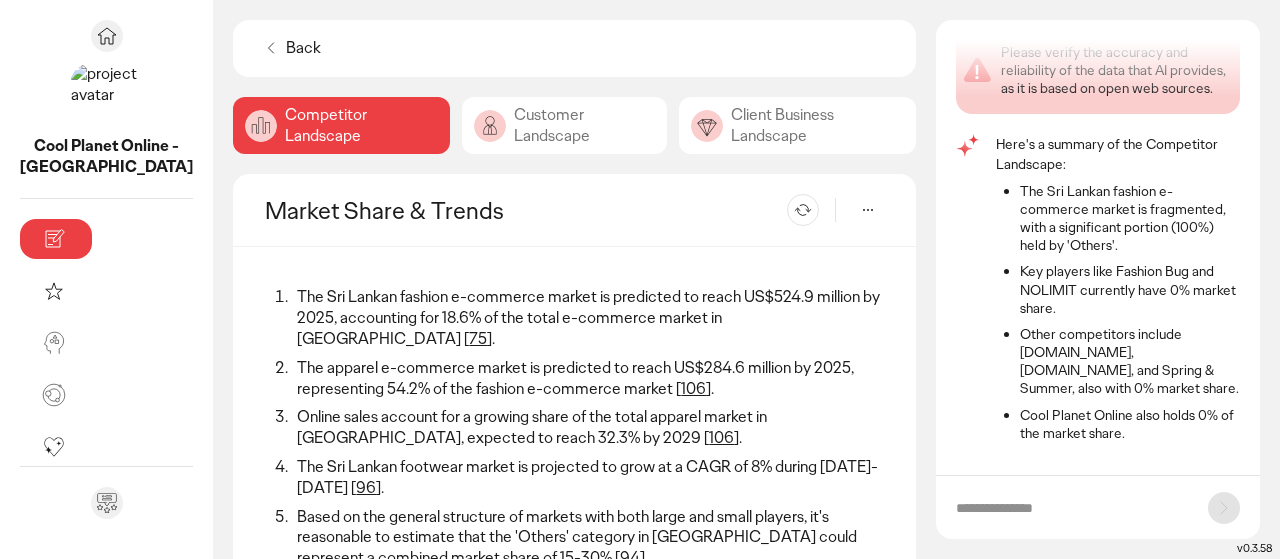 click on "Customer Landscape" 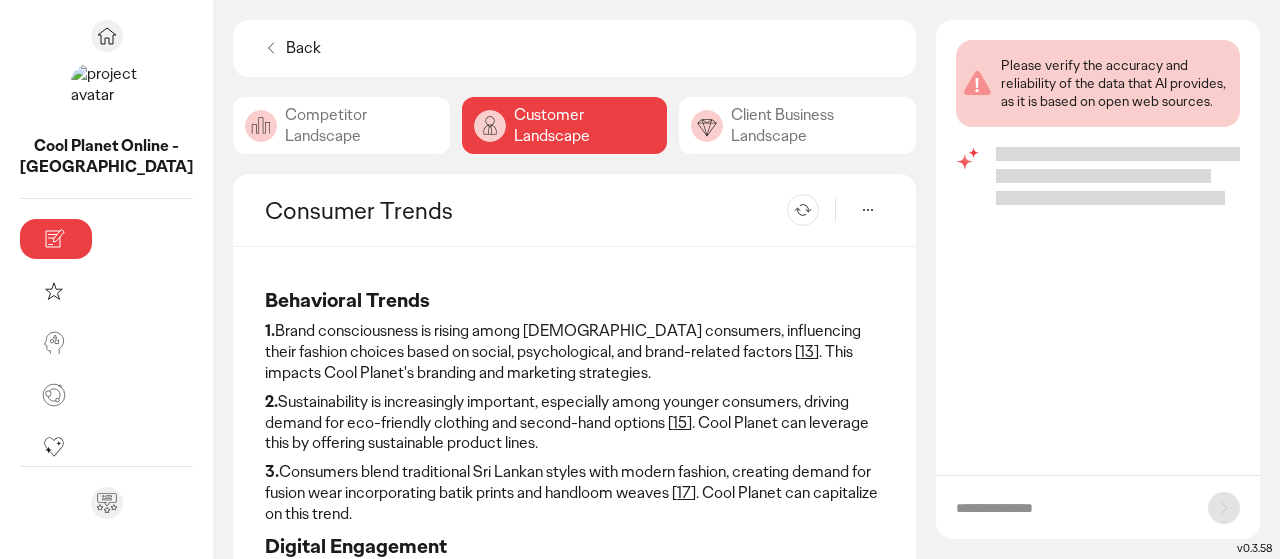 scroll, scrollTop: 0, scrollLeft: 0, axis: both 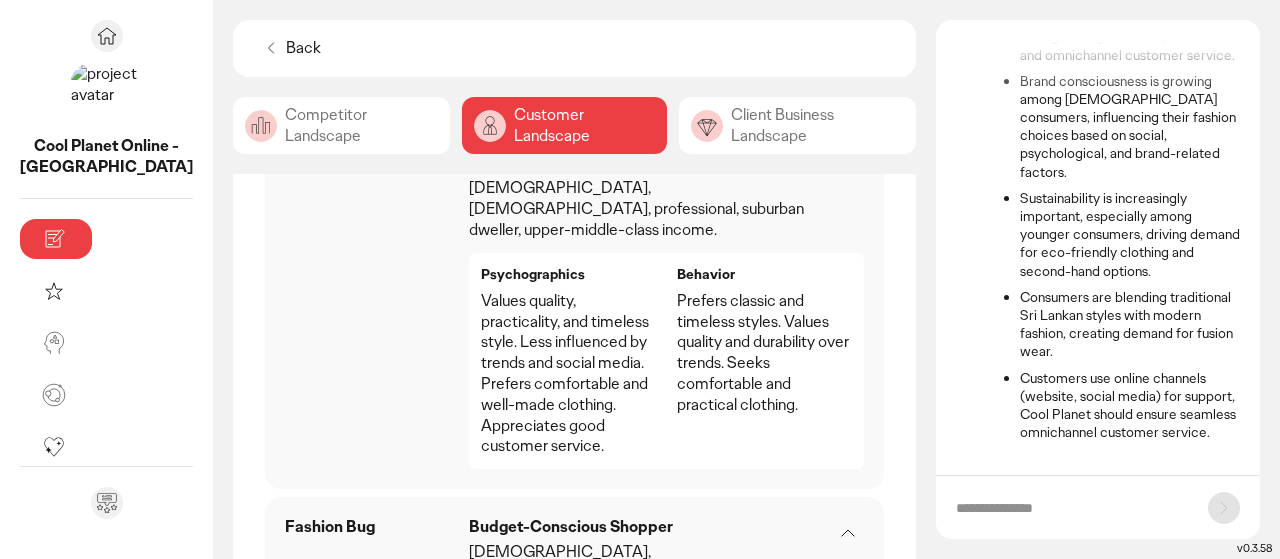 drag, startPoint x: 468, startPoint y: 303, endPoint x: 484, endPoint y: 339, distance: 39.39543 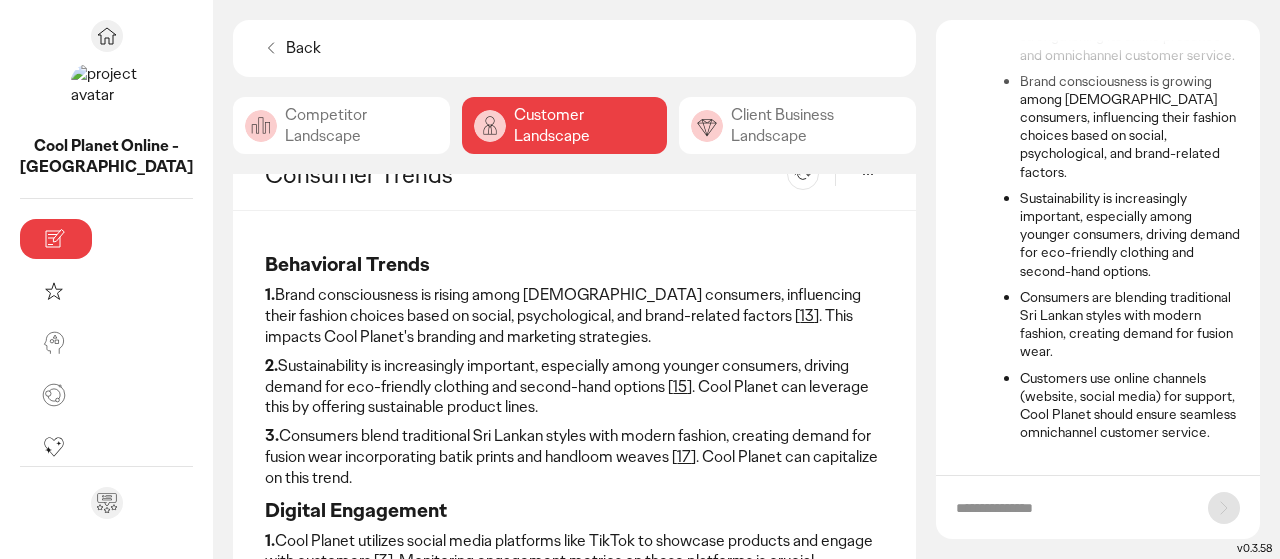 scroll, scrollTop: 0, scrollLeft: 0, axis: both 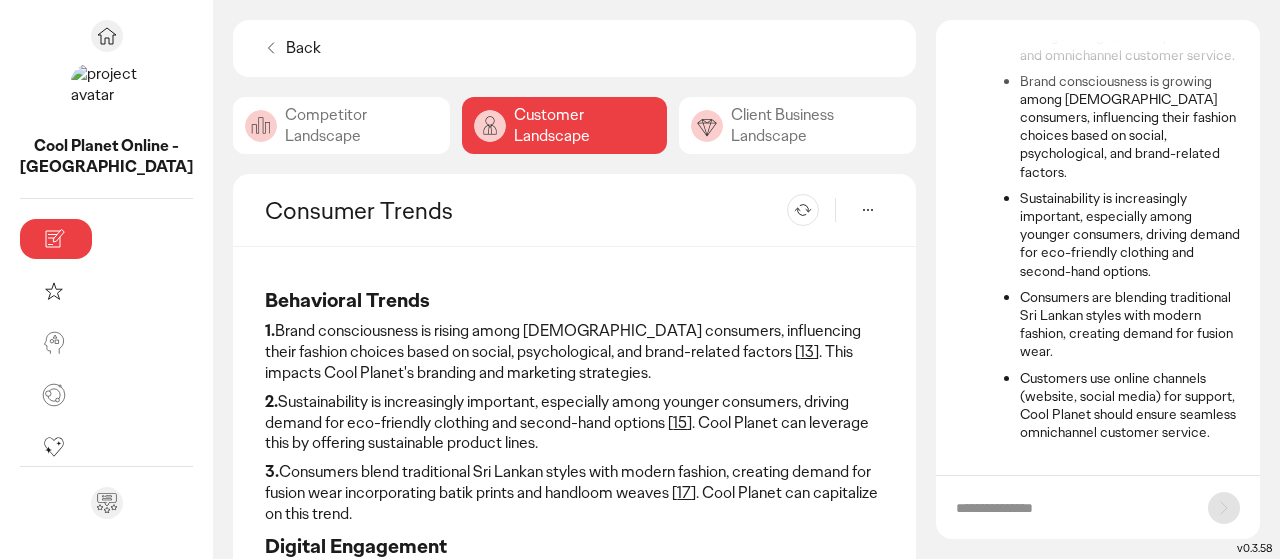 click on "Client Business Landscape" 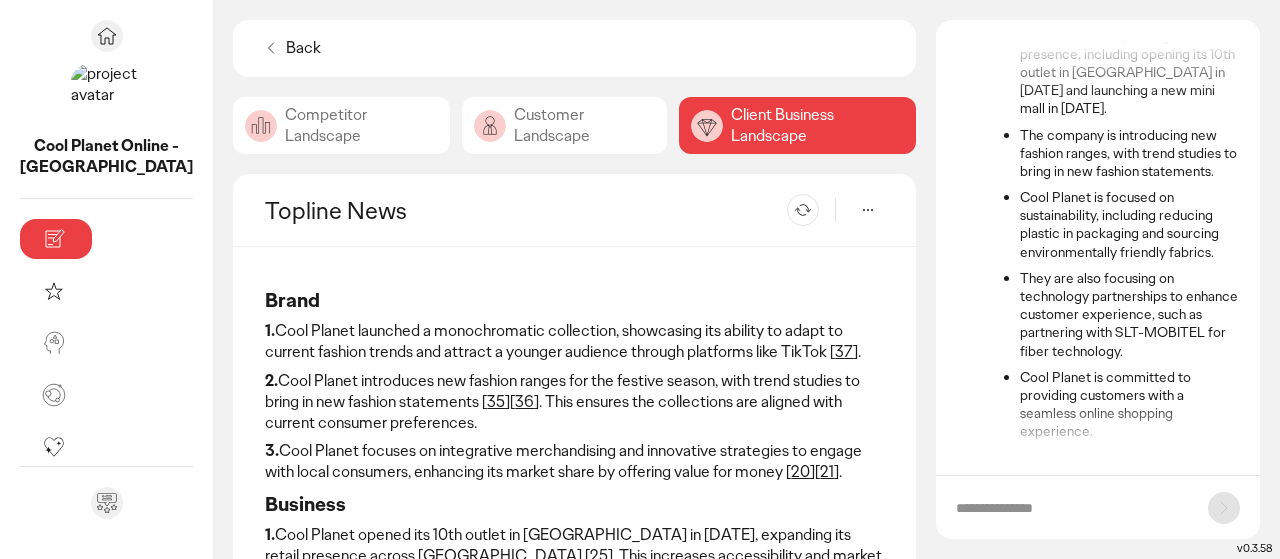 scroll, scrollTop: 205, scrollLeft: 0, axis: vertical 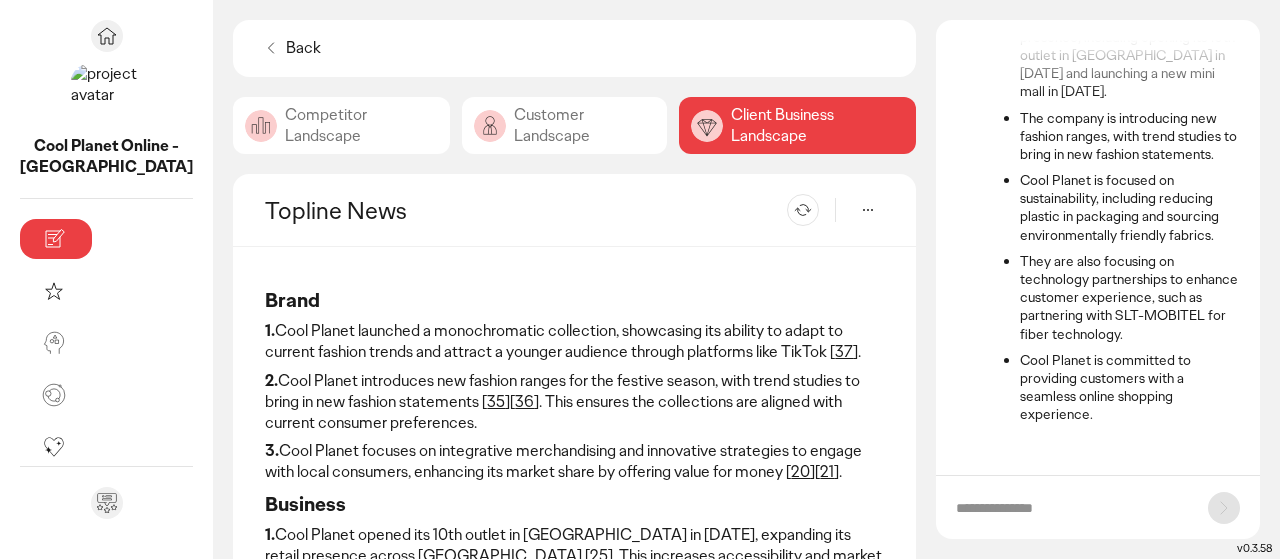 click on "Customer Landscape" 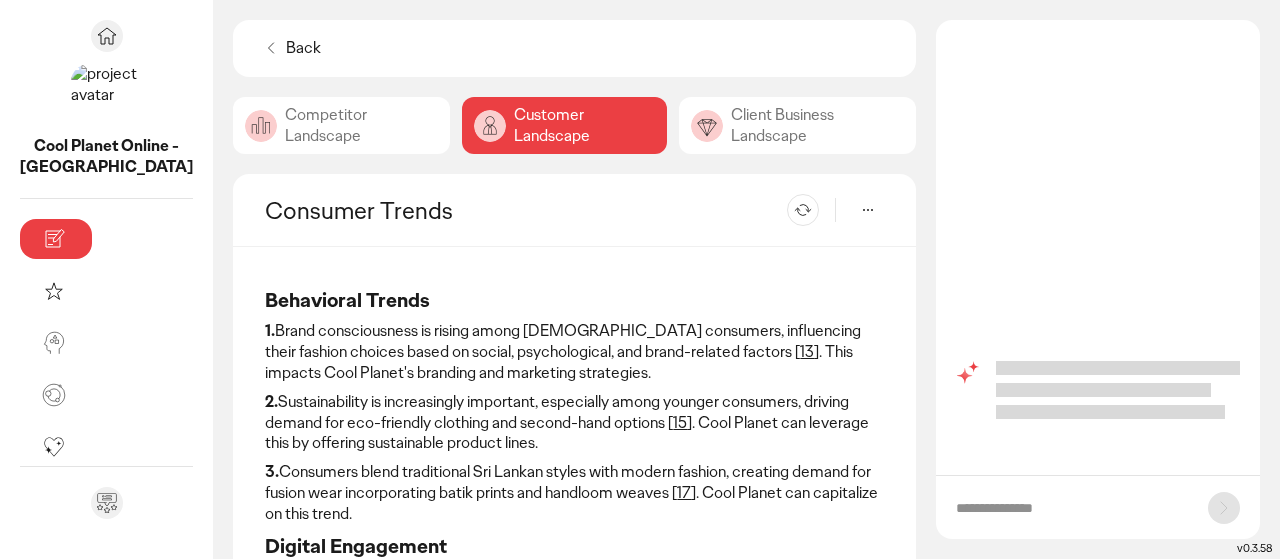 scroll, scrollTop: 0, scrollLeft: 0, axis: both 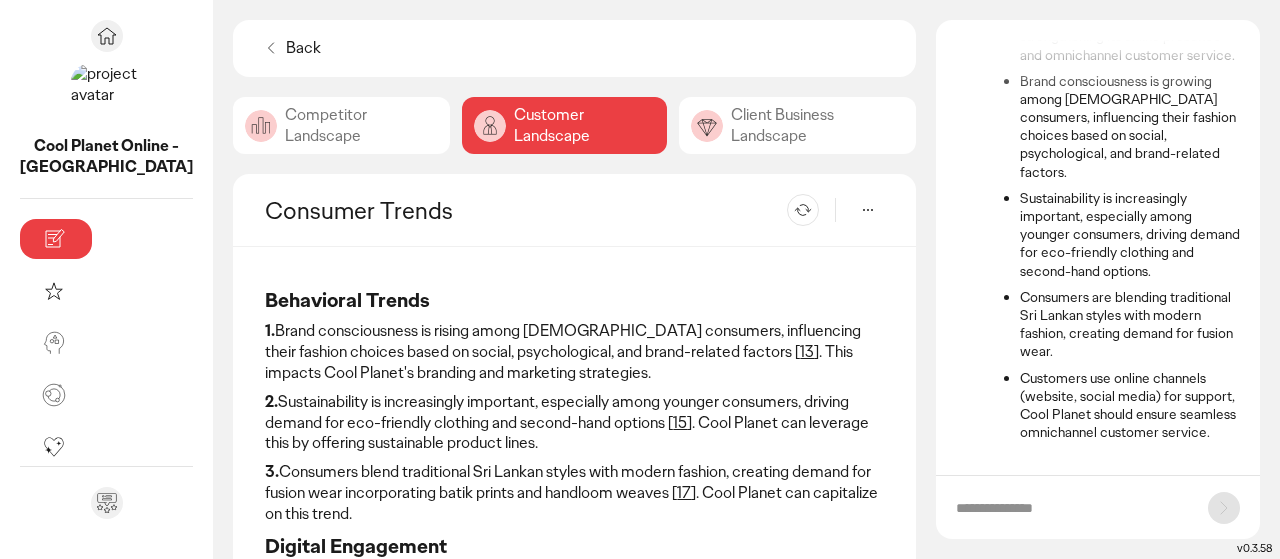 click on "Competitor Landscape" 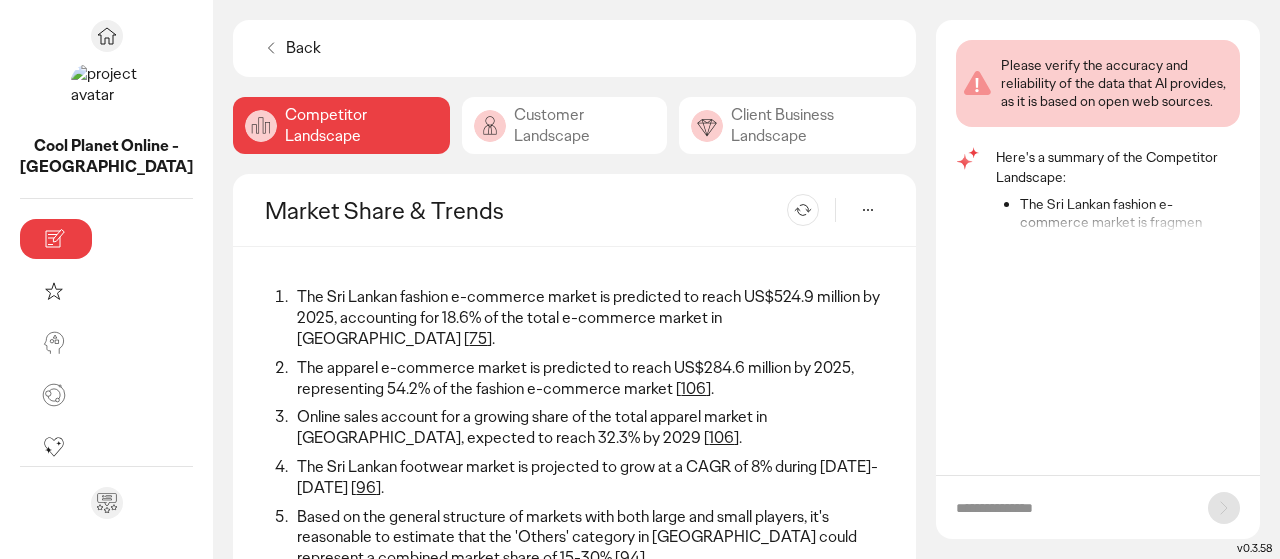 scroll, scrollTop: 0, scrollLeft: 0, axis: both 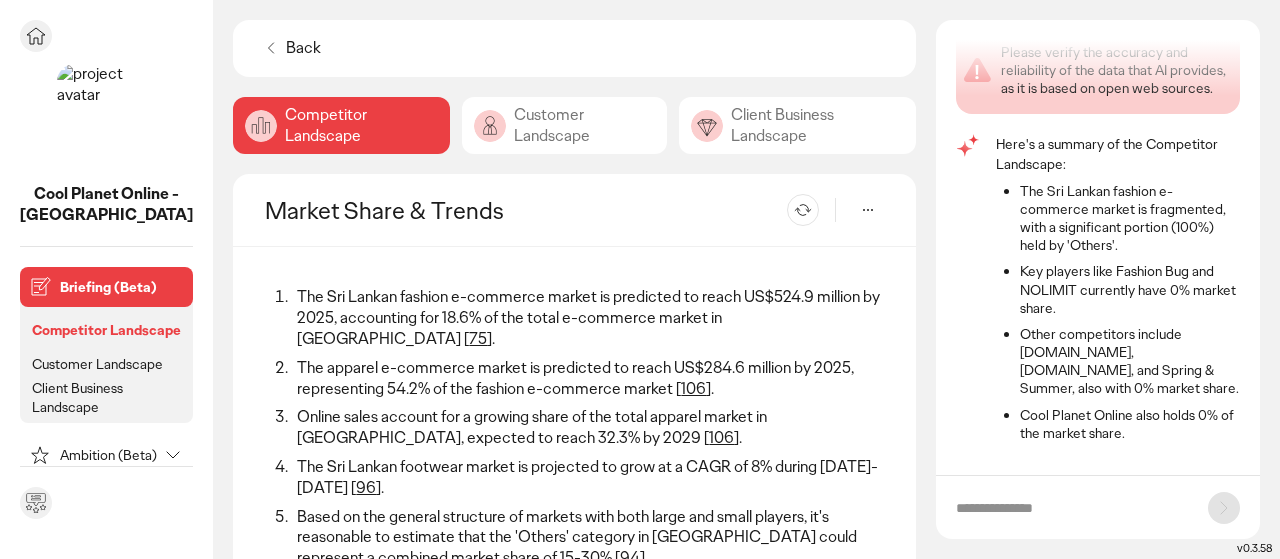 click on "Briefing (Beta)" at bounding box center [122, 287] 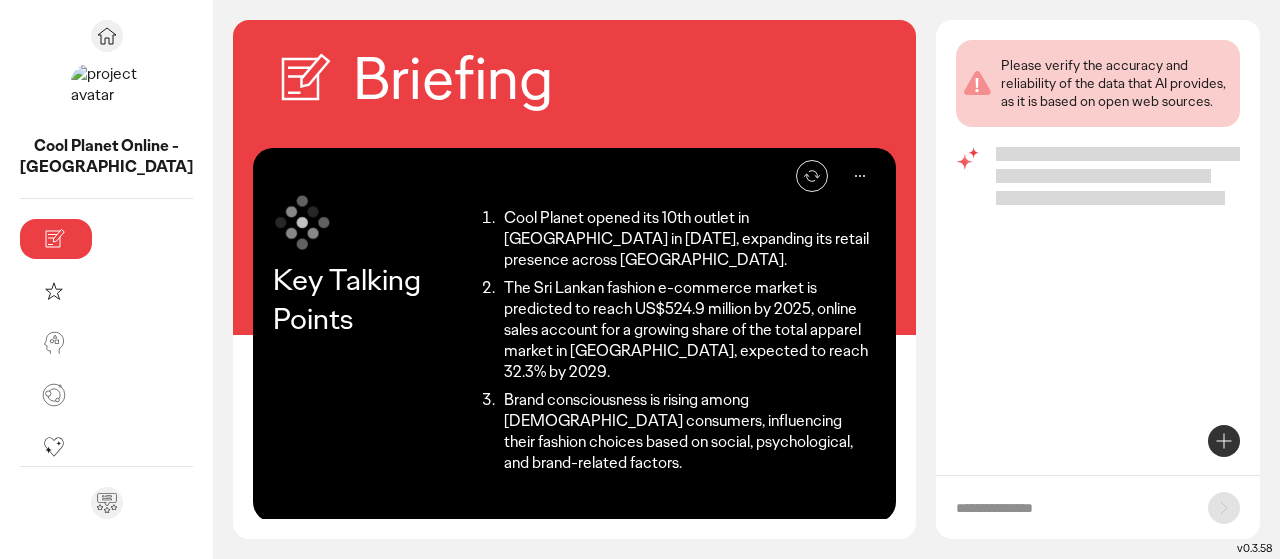 scroll, scrollTop: 0, scrollLeft: 0, axis: both 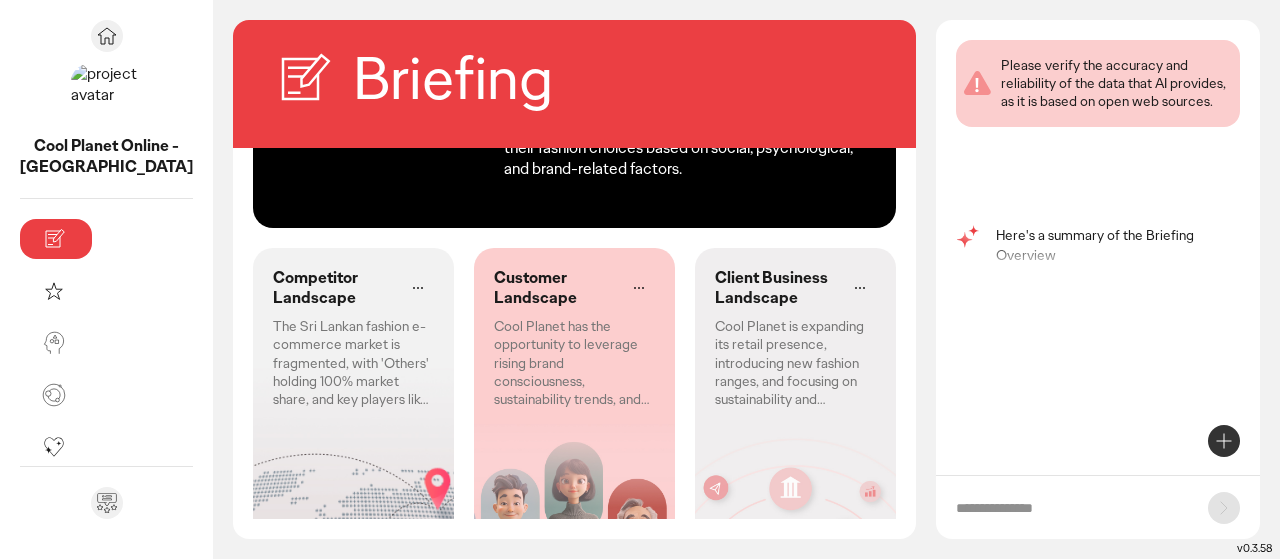 click on "The Sri Lankan fashion e-commerce market is fragmented, with 'Others' holding 100% market share, and key players like Fashion Bug and NOLIMIT at 0%." 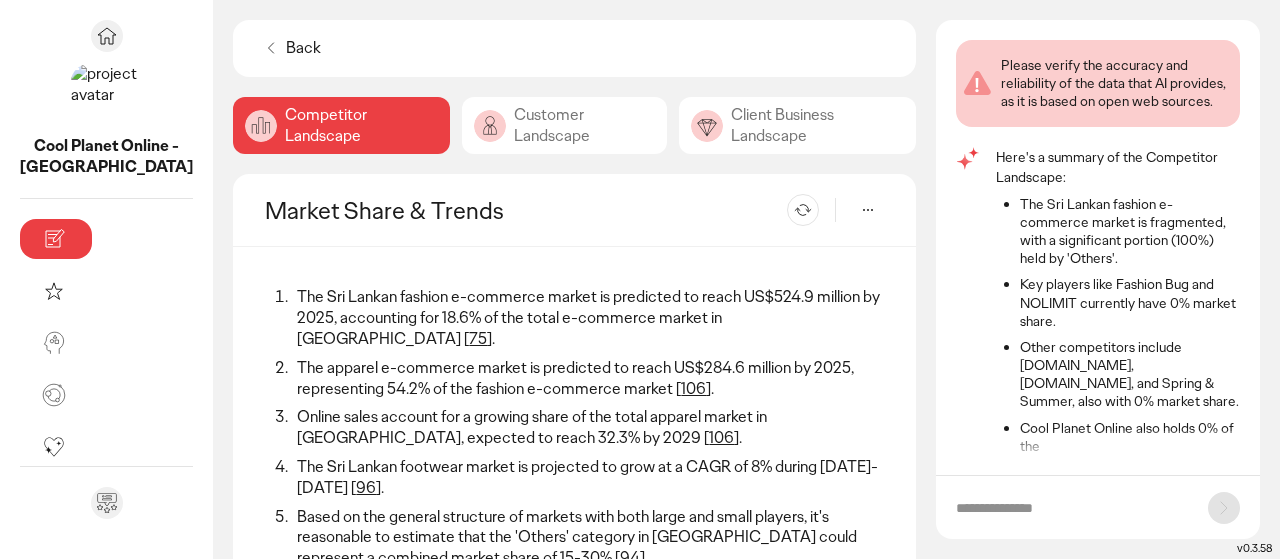 scroll, scrollTop: 13, scrollLeft: 0, axis: vertical 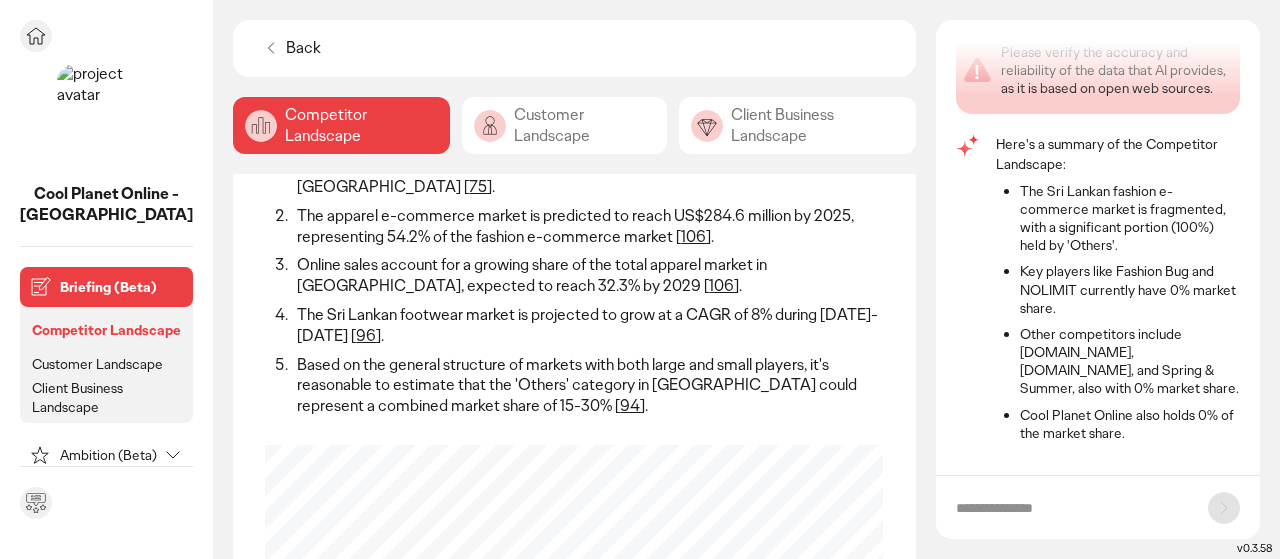 click on "Customer Landscape" at bounding box center (97, 364) 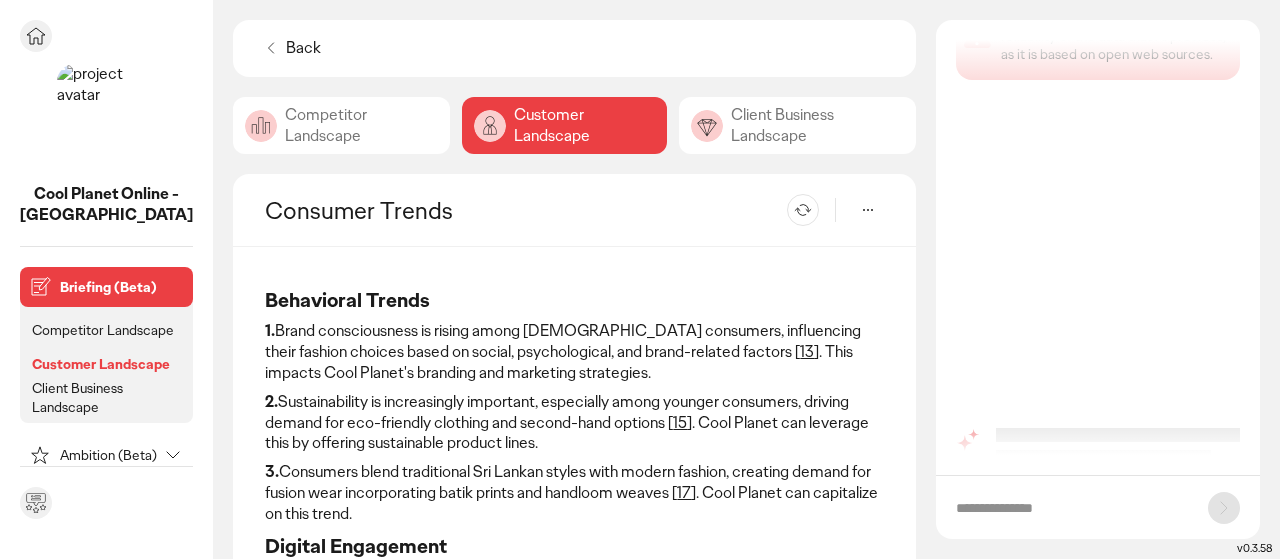 scroll 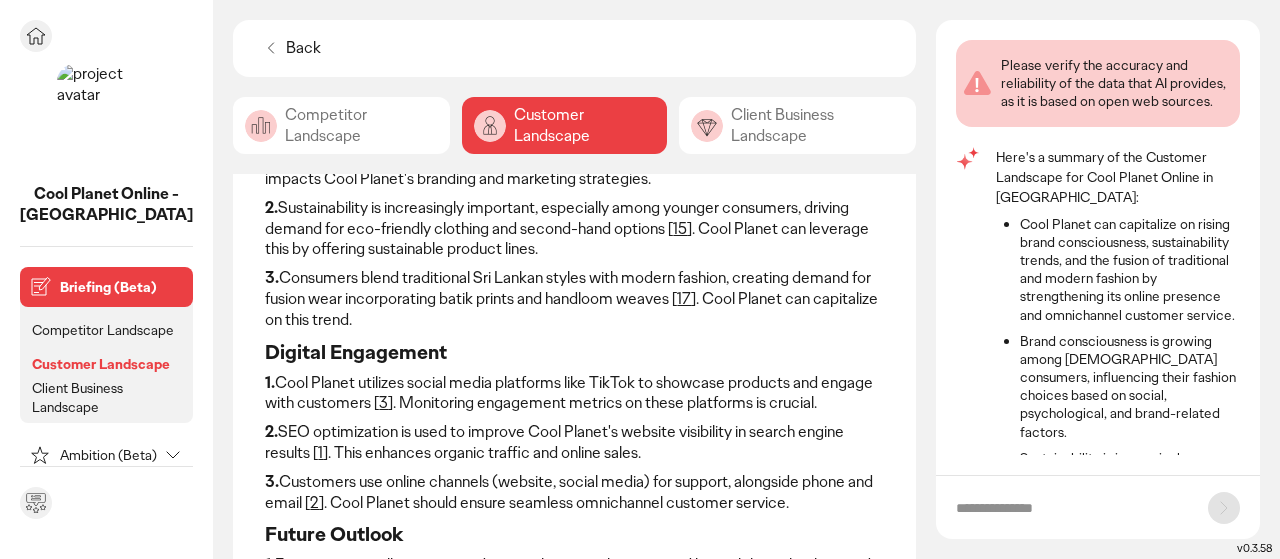 click on "Client Business Landscape" at bounding box center (108, 397) 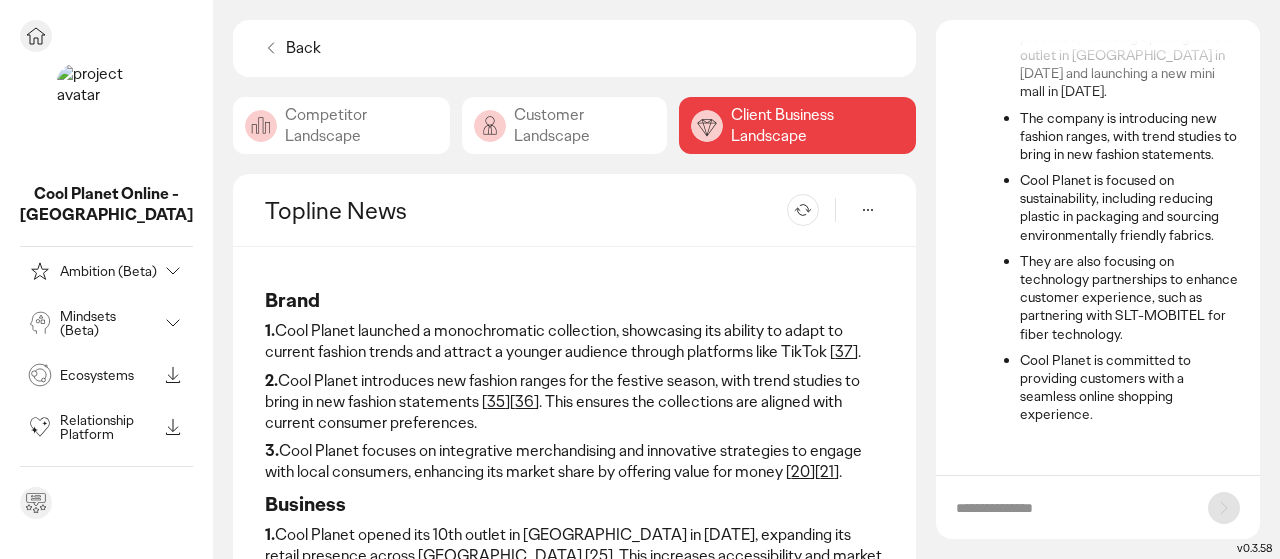 click on "Ambition (Beta)" at bounding box center [108, 271] 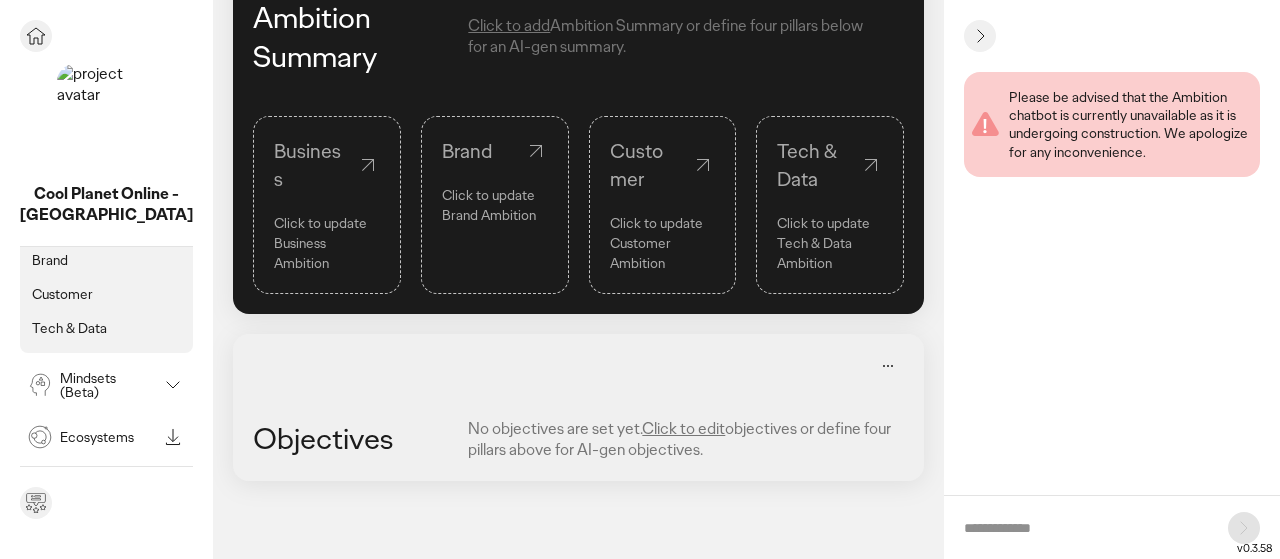click on "Mindsets (Beta)" at bounding box center (108, 385) 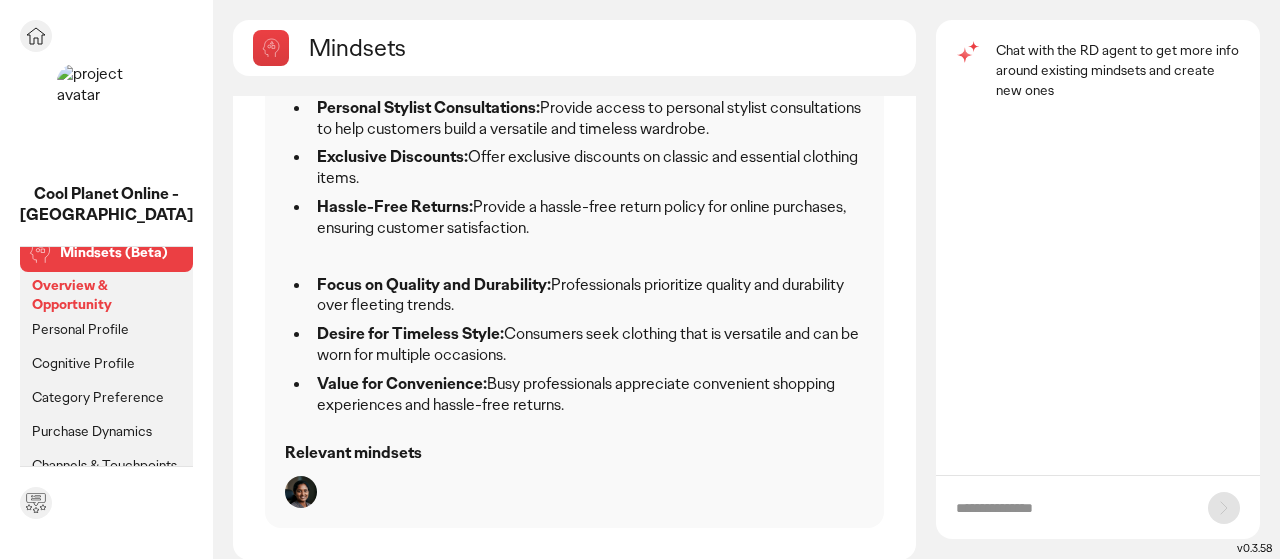 click on "Personal Profile" at bounding box center (80, 329) 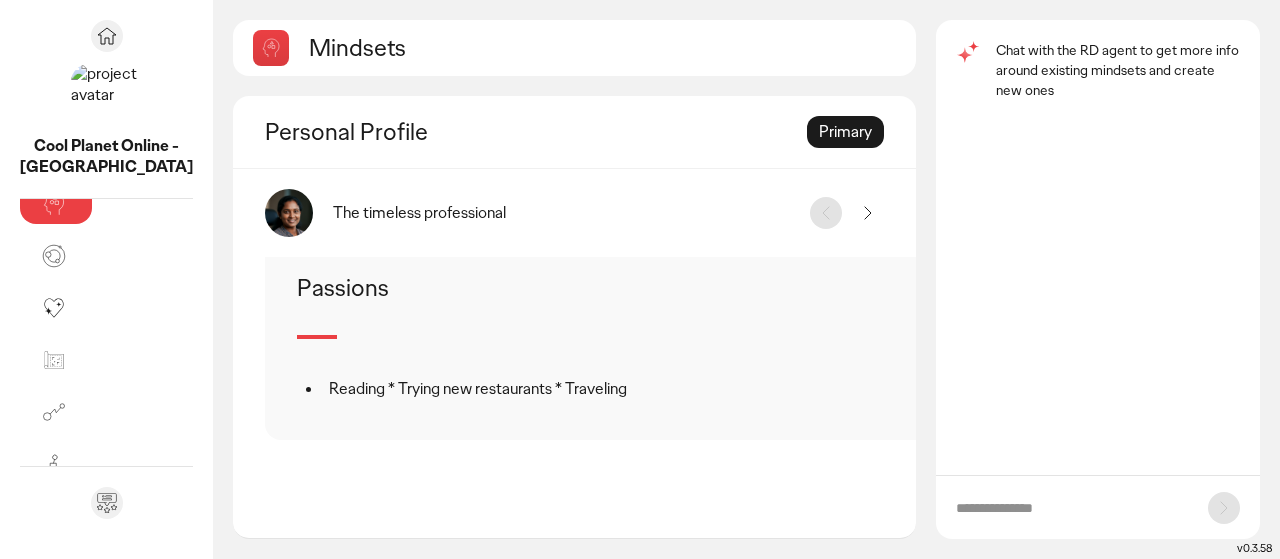 scroll, scrollTop: 1345, scrollLeft: 0, axis: vertical 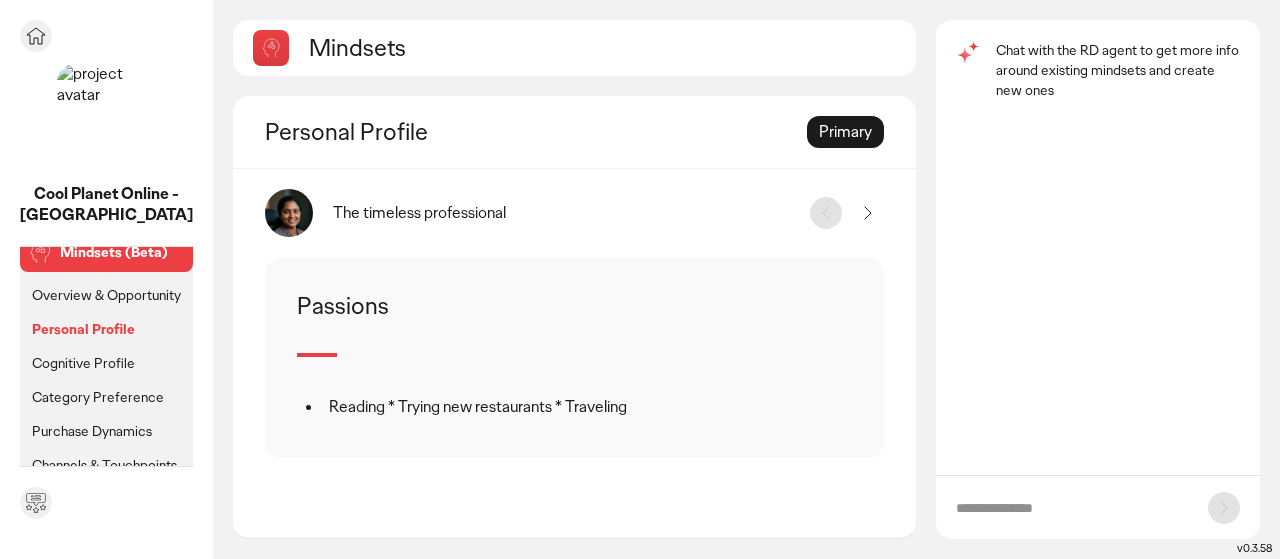 click on "Cognitive Profile" at bounding box center [83, 363] 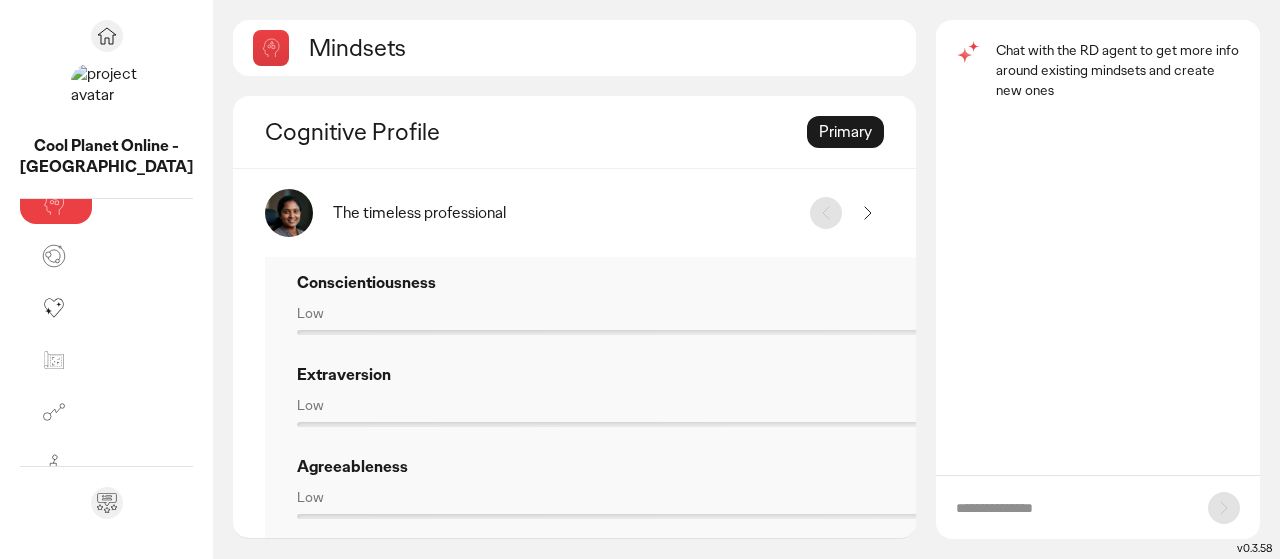 scroll, scrollTop: 208, scrollLeft: 0, axis: vertical 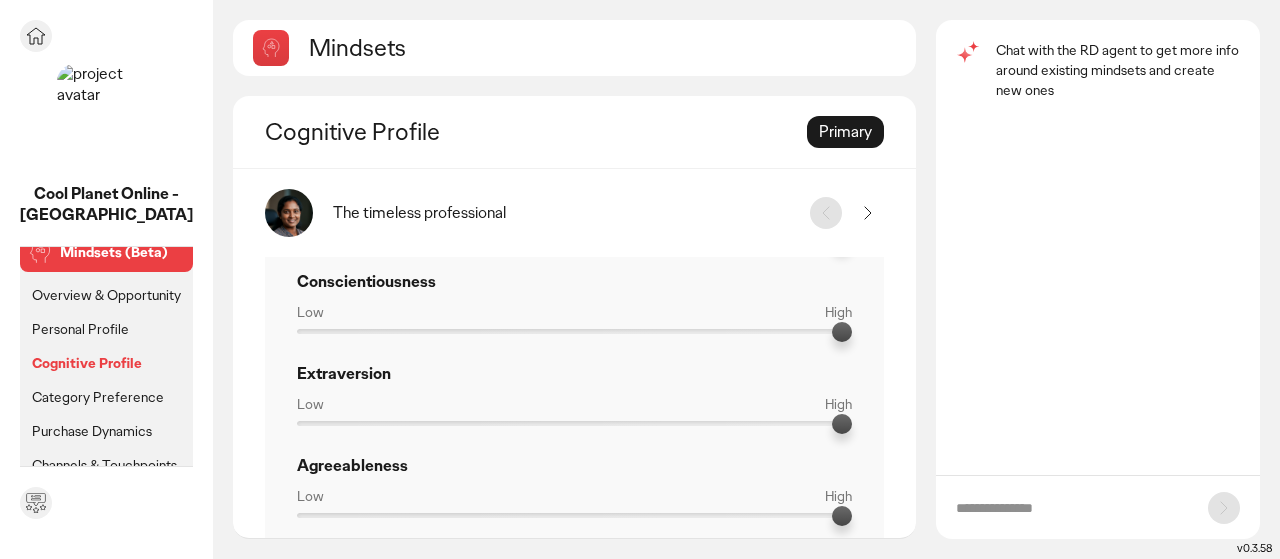 click on "Category Preference" at bounding box center (98, 397) 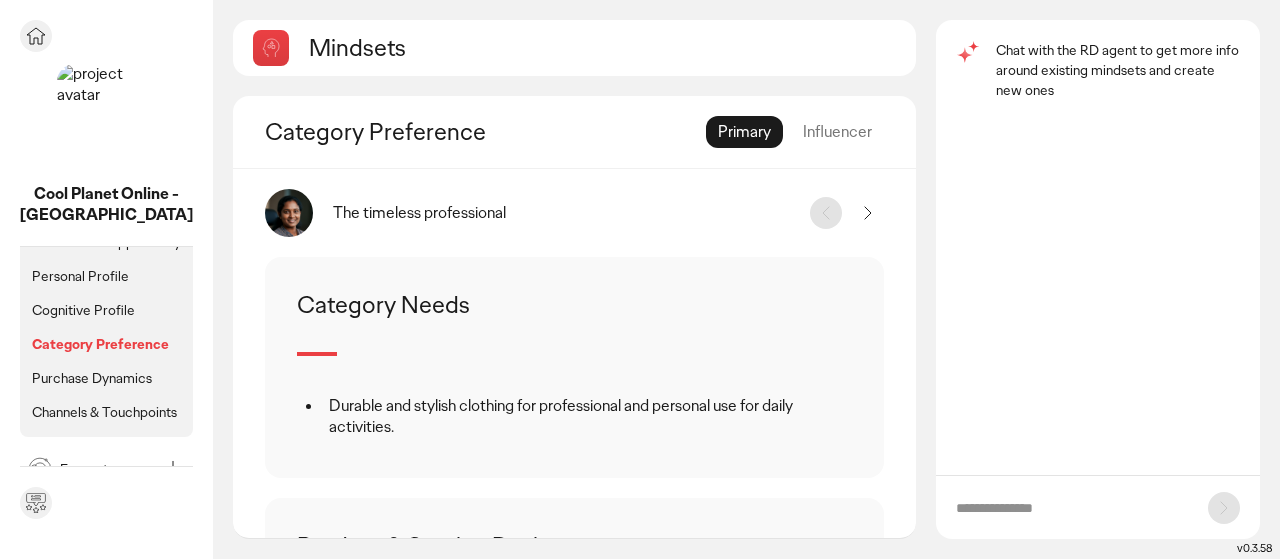 scroll, scrollTop: 193, scrollLeft: 0, axis: vertical 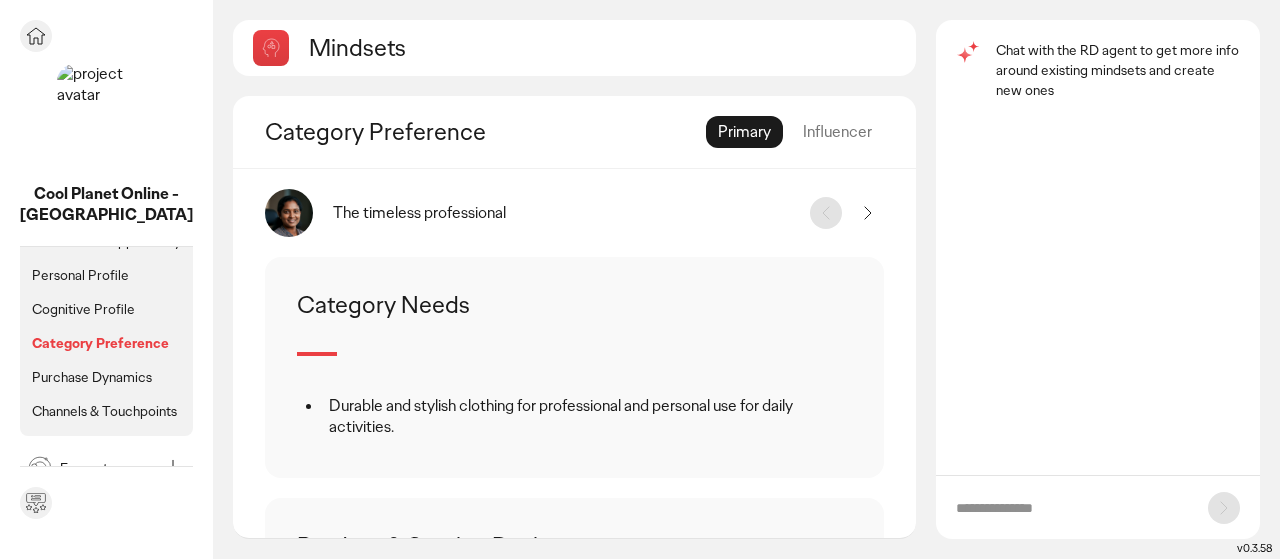 click on "Purchase Dynamics" at bounding box center [92, 377] 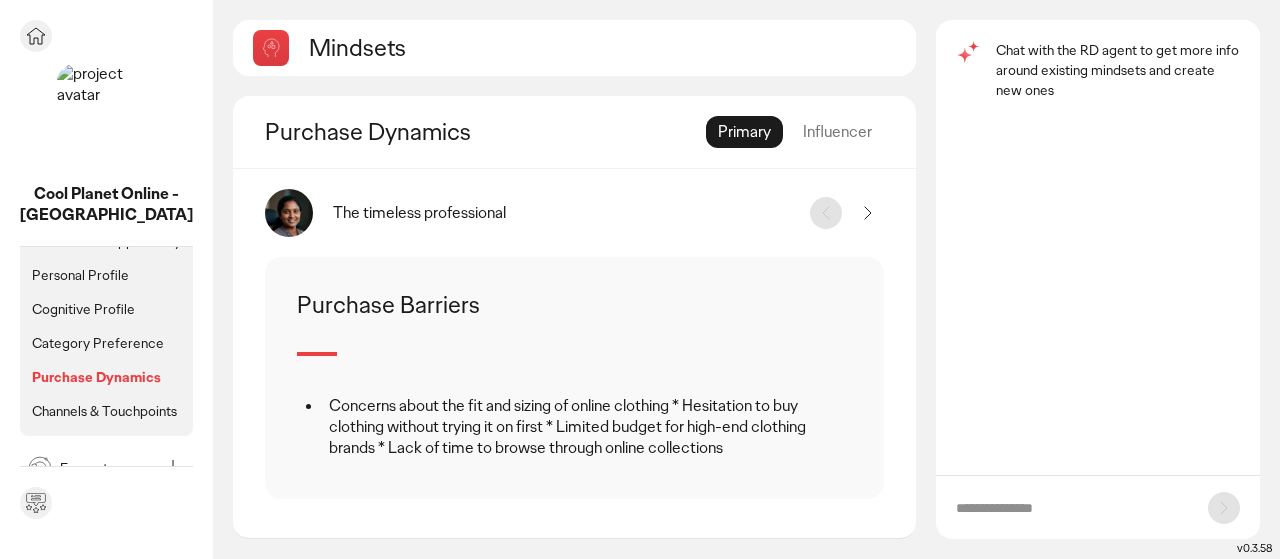 click on "Channels & Touchpoints" at bounding box center (104, 411) 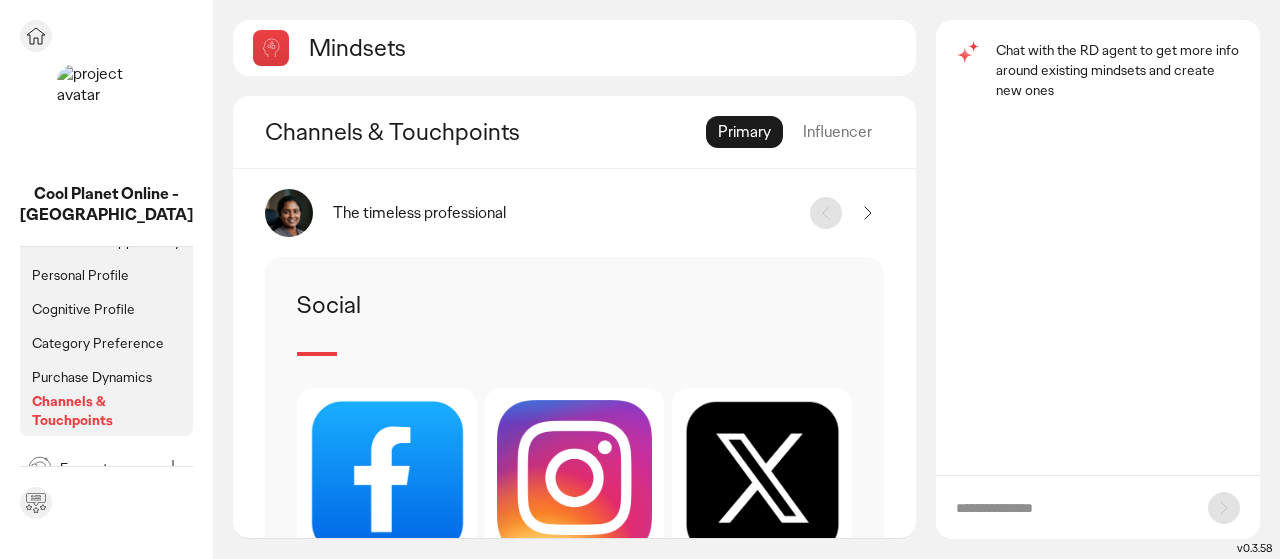 click on "Channels & Touchpoints" at bounding box center [108, 410] 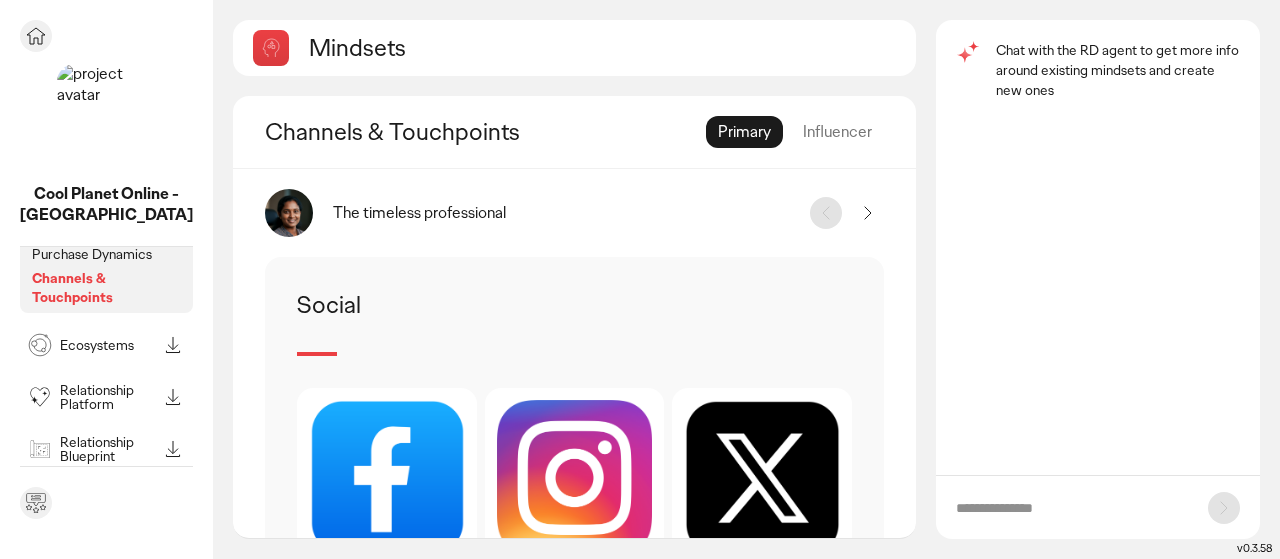 scroll, scrollTop: 318, scrollLeft: 0, axis: vertical 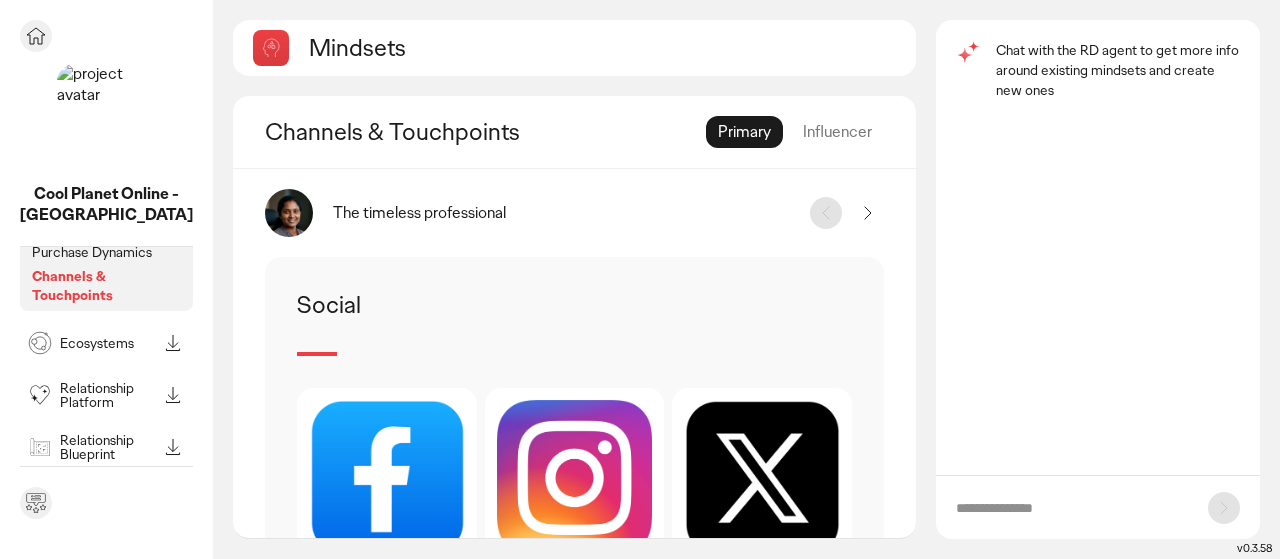 click on "Ecosystems" at bounding box center [108, 343] 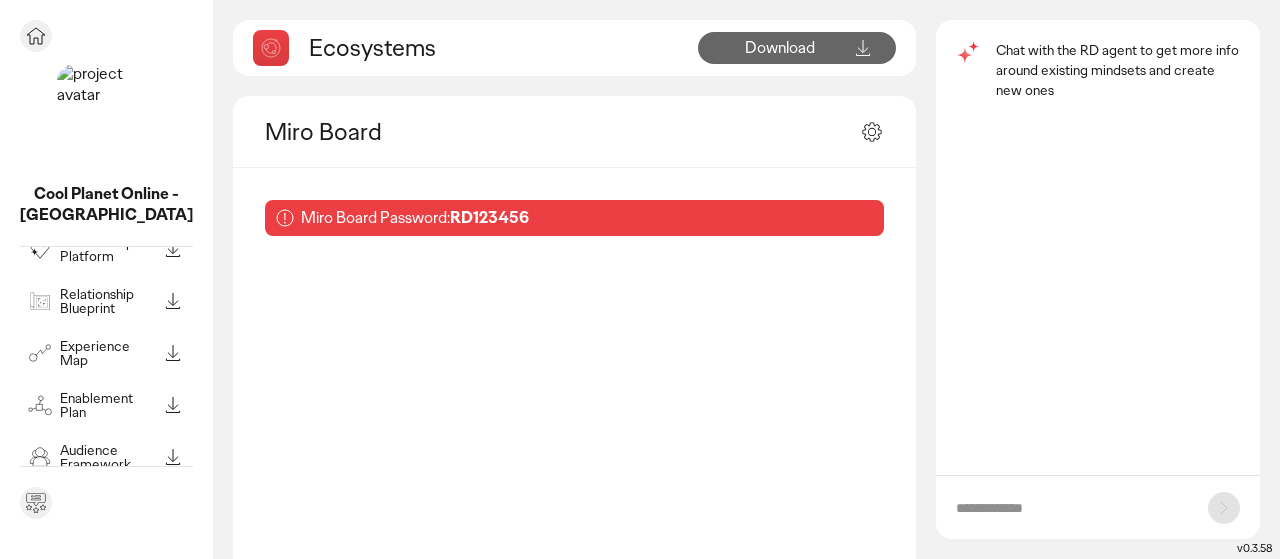 scroll, scrollTop: 218, scrollLeft: 0, axis: vertical 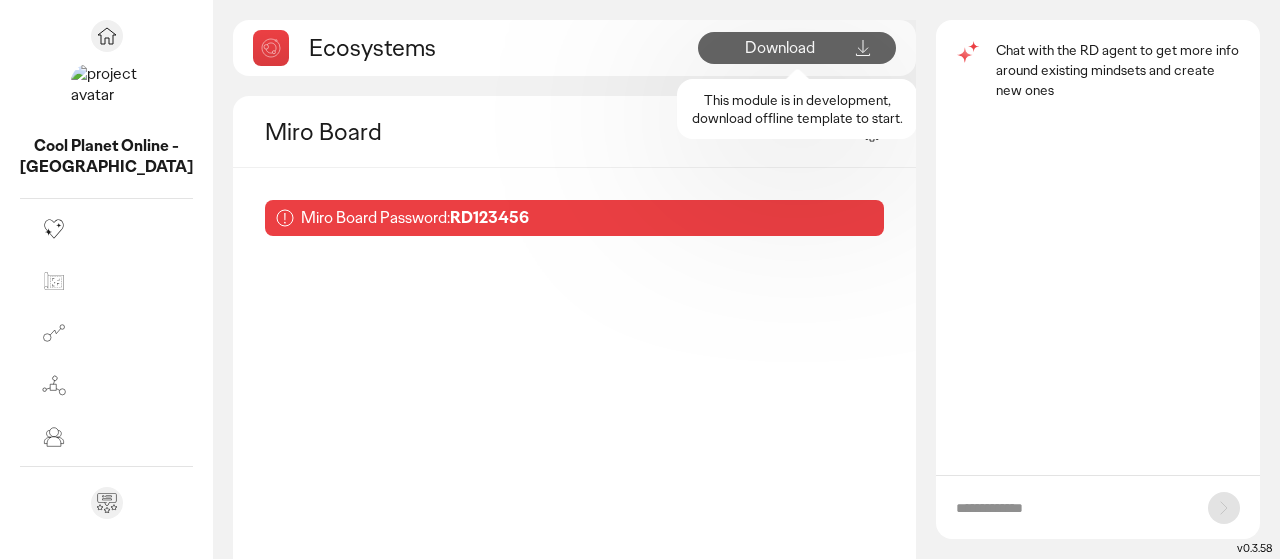 click 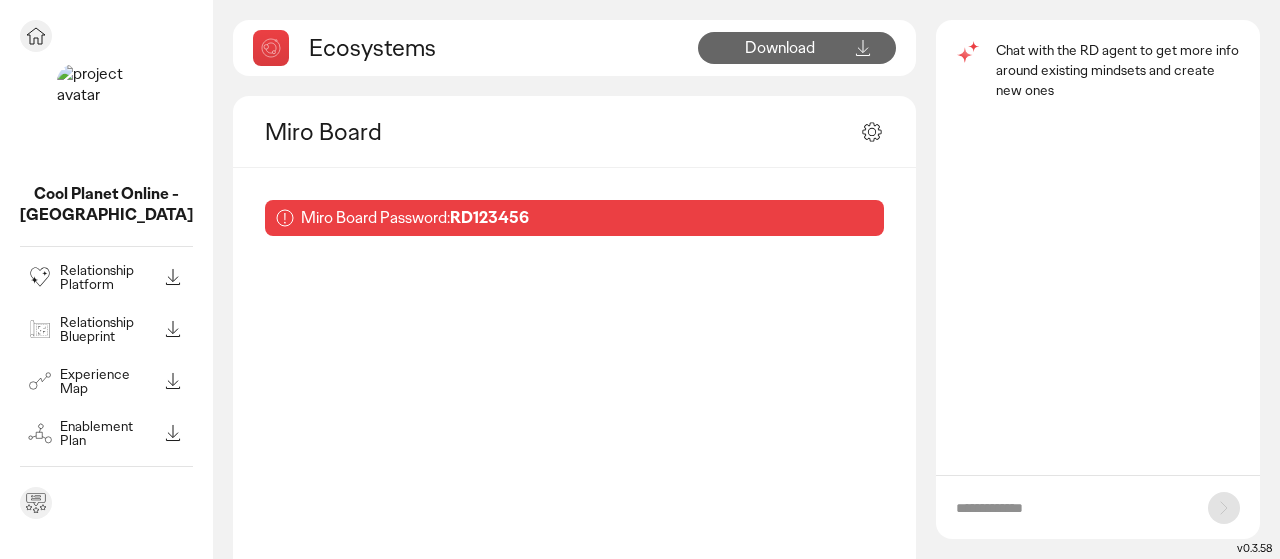 click 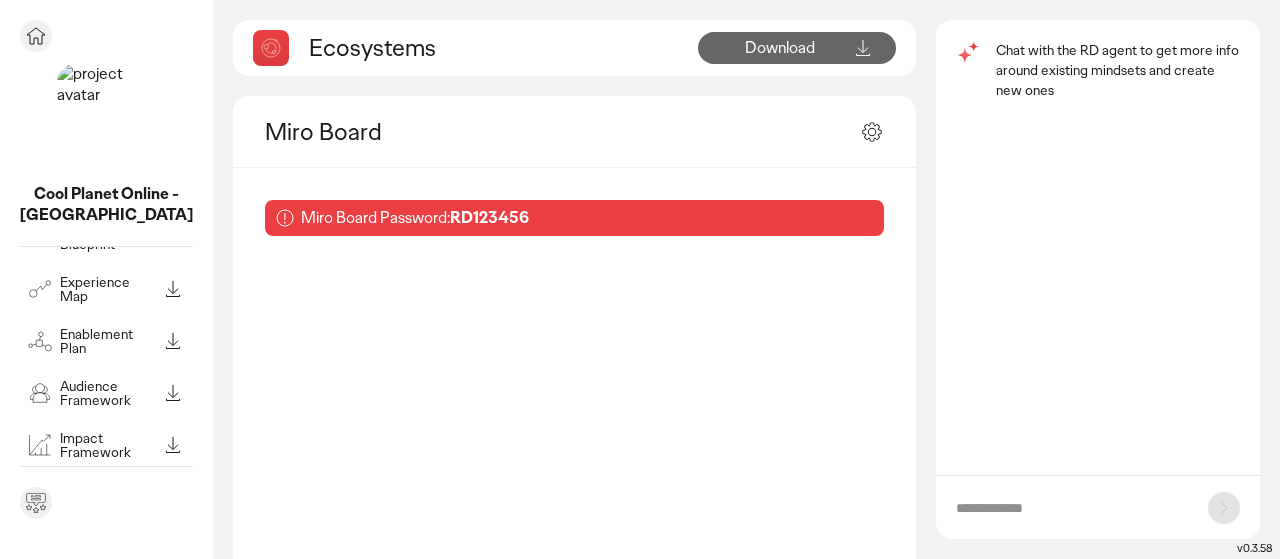 scroll, scrollTop: 301, scrollLeft: 0, axis: vertical 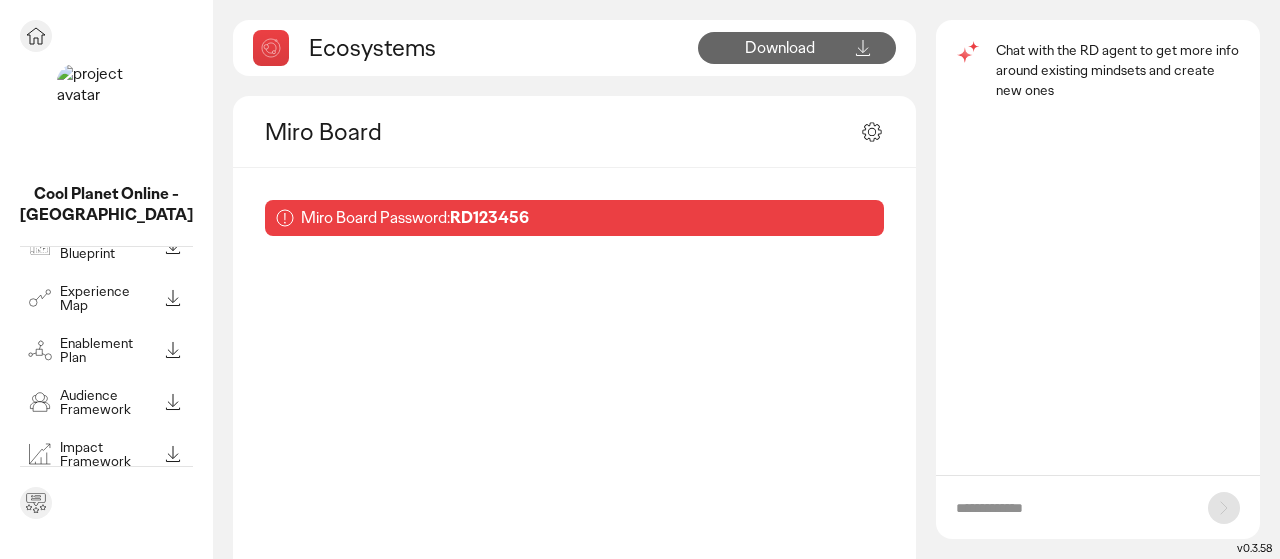 click 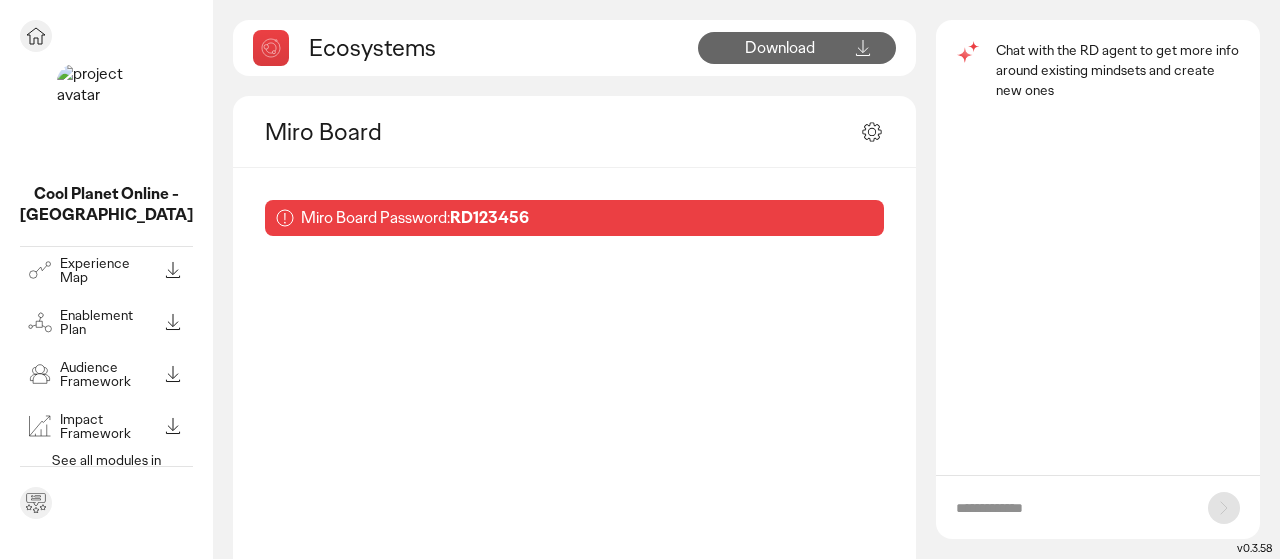 scroll, scrollTop: 330, scrollLeft: 0, axis: vertical 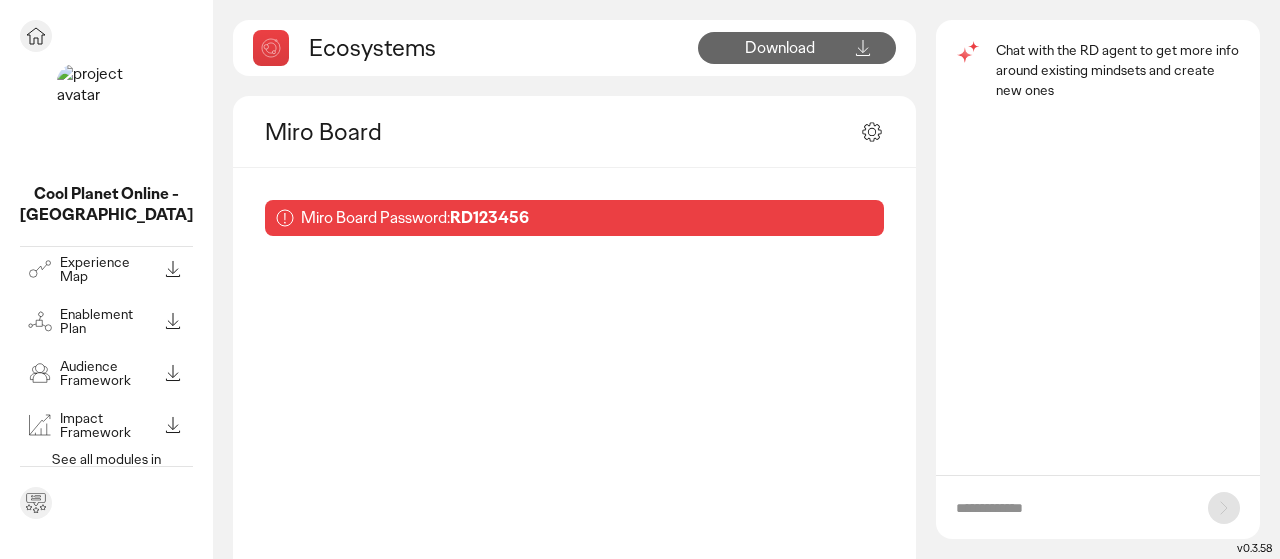 click 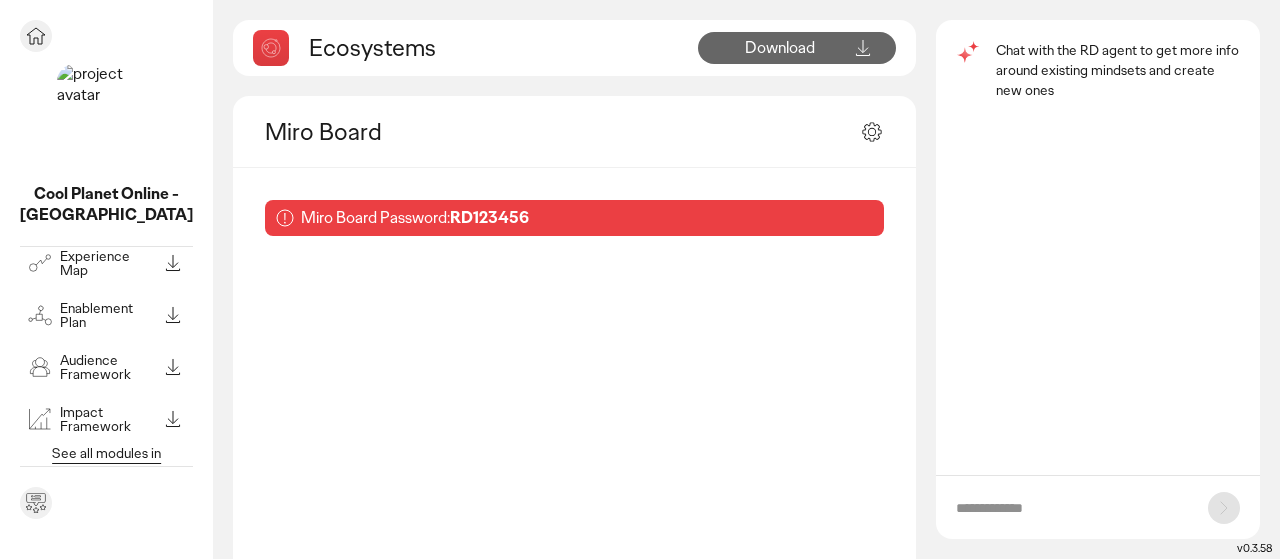 scroll, scrollTop: 349, scrollLeft: 0, axis: vertical 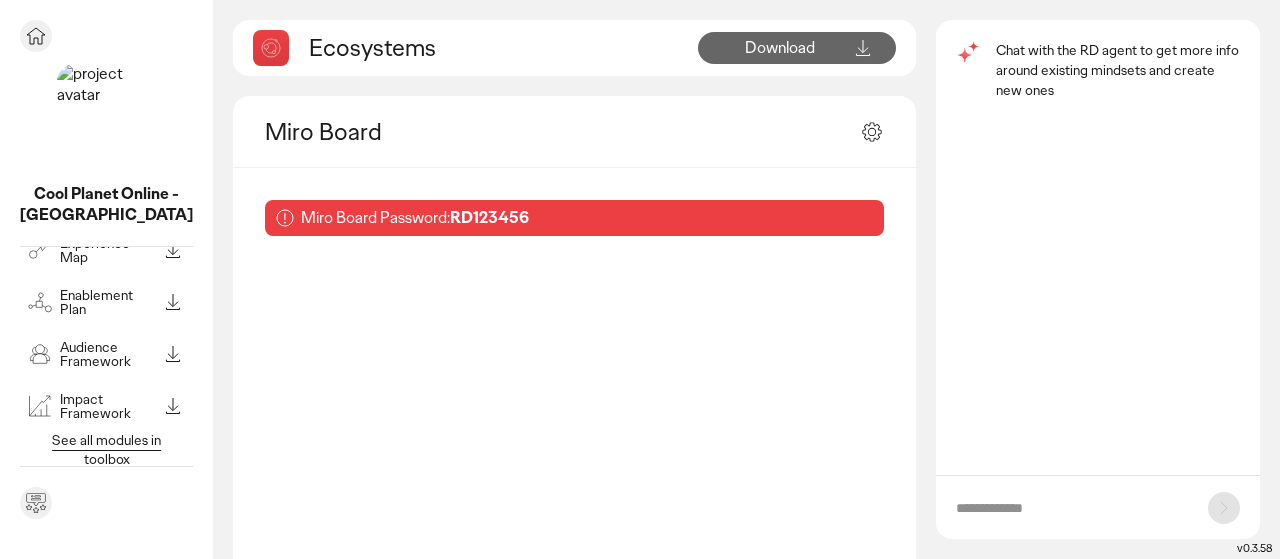 click 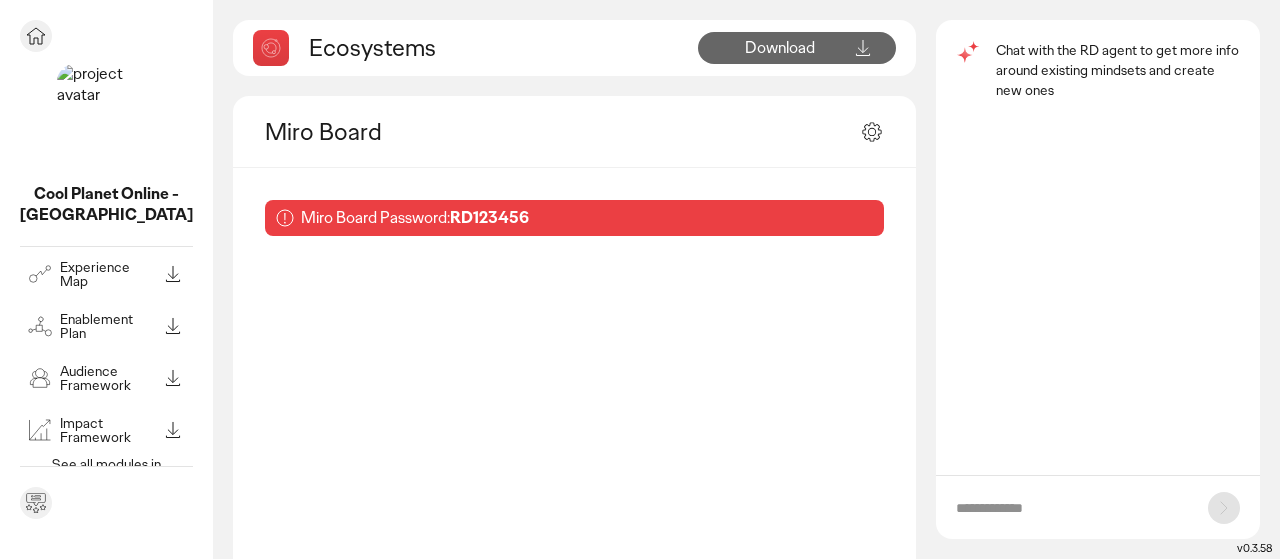 scroll, scrollTop: 349, scrollLeft: 0, axis: vertical 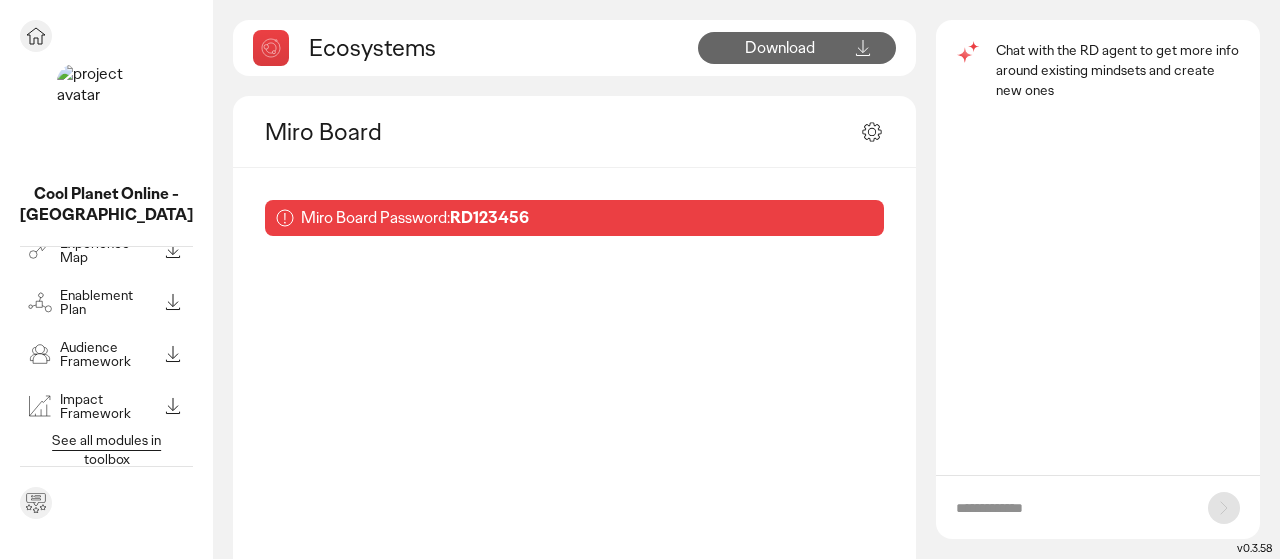 click 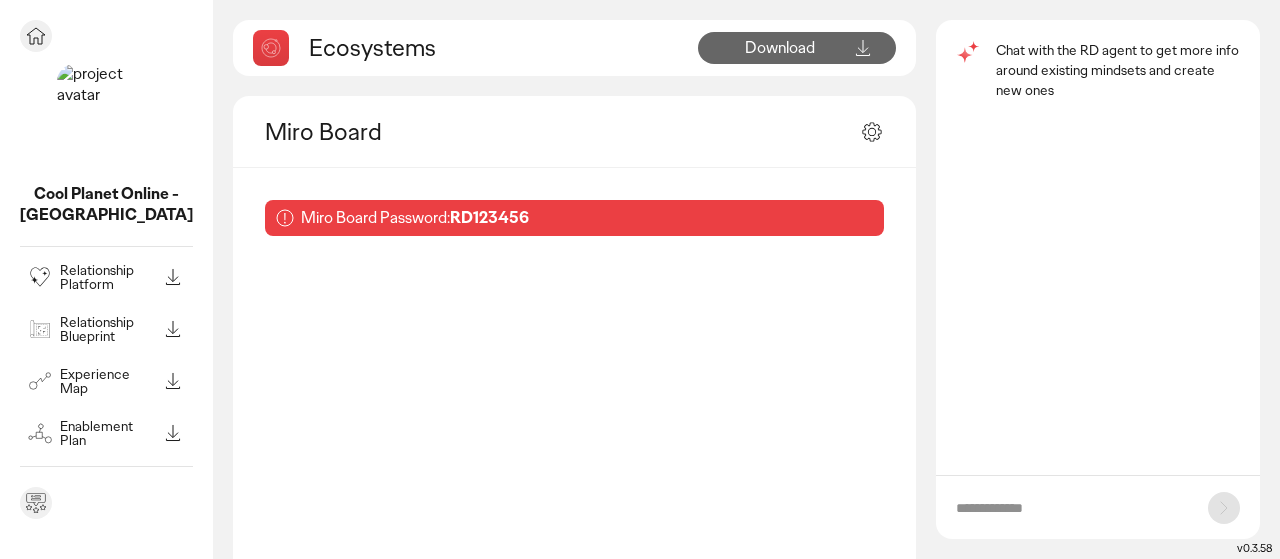 scroll, scrollTop: 349, scrollLeft: 0, axis: vertical 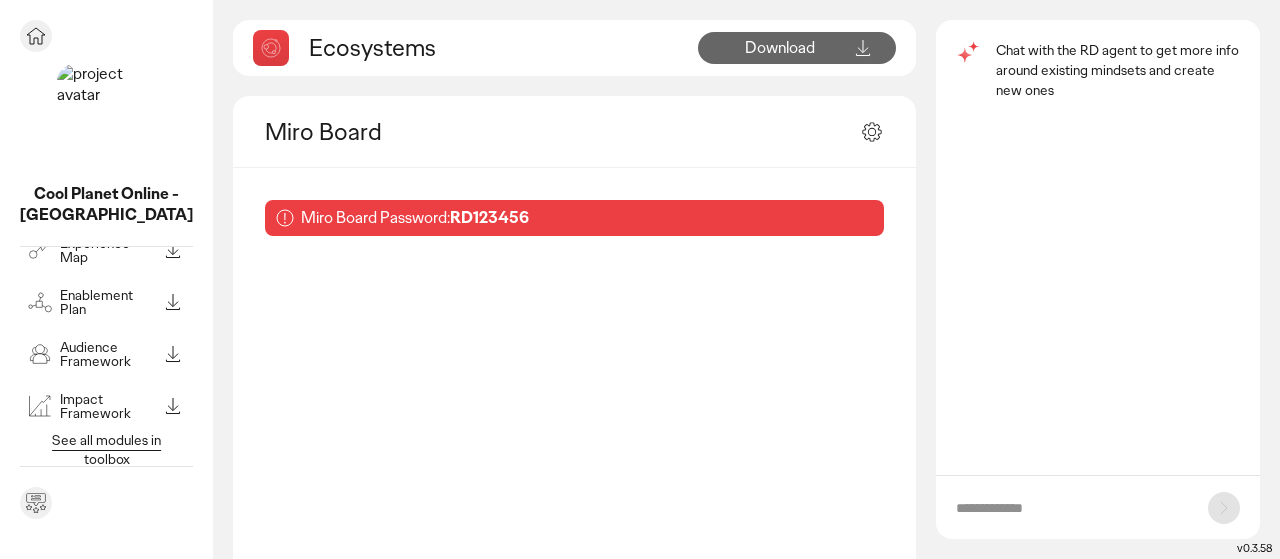 click on "See all modules in toolbox" at bounding box center (106, 449) 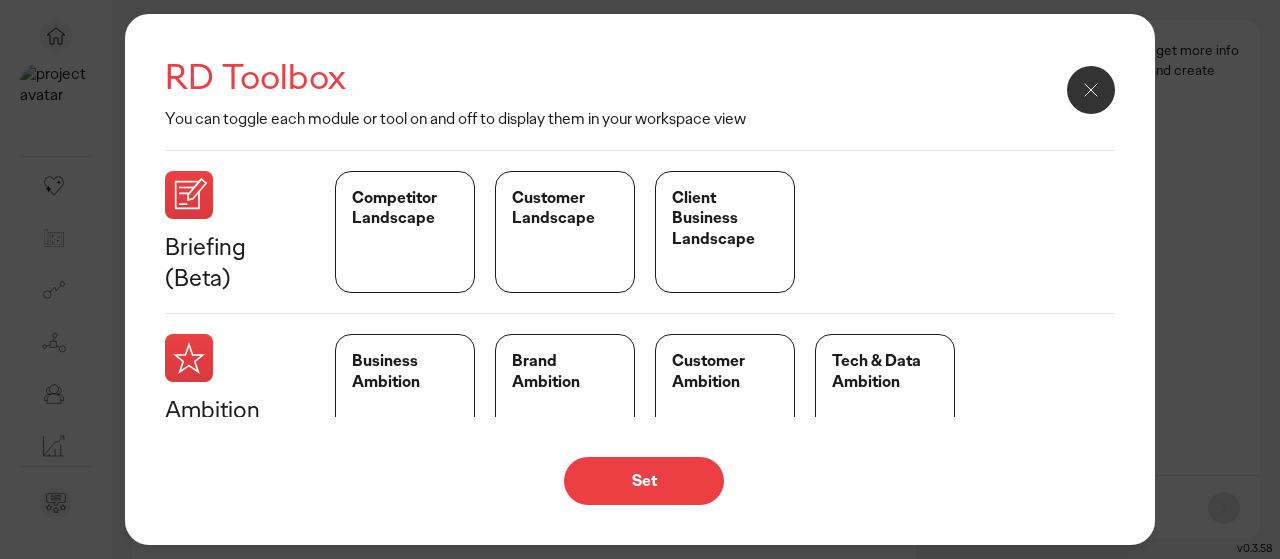 scroll, scrollTop: 218, scrollLeft: 0, axis: vertical 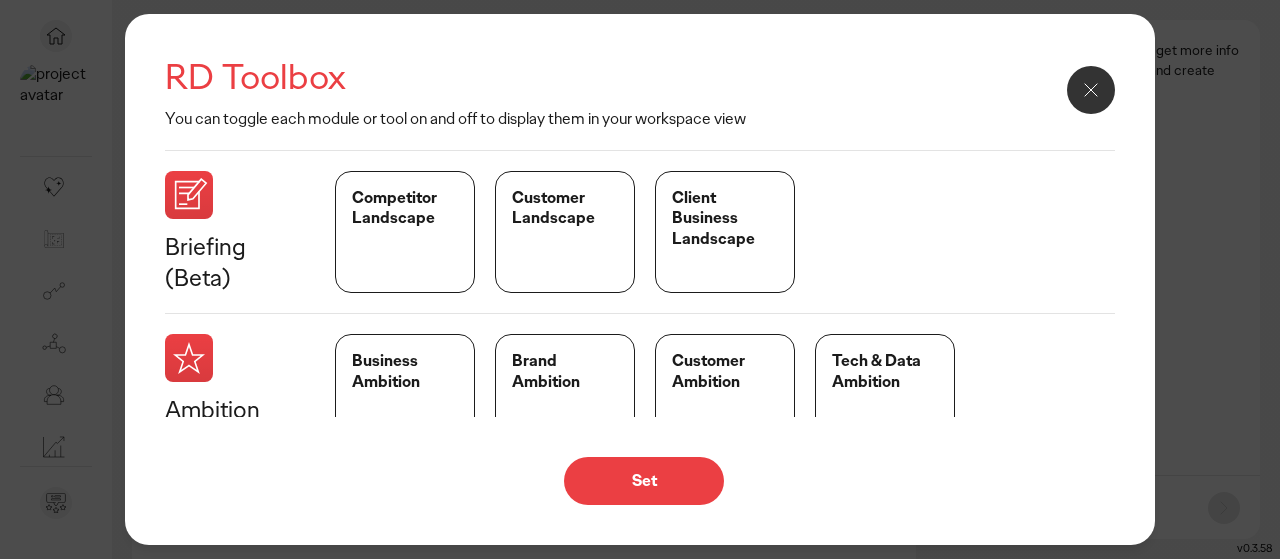 click on "RD Toolbox   You can toggle each module or tool on and off to display them in your workspace view  Briefing (Beta) Competitor Landscape Customer Landscape Client Business Landscape Ambition (Beta) Business Ambition Brand Ambition Customer Ambition Tech & Data Ambition Mindsets (Beta) Personal Profile Cognitive Profile Purchase Dynamics Category Preference Channels & Touchpoints Ecosystems  This module is currently in development. In the meantime, please download the offline template to get started.   Download  Relationship Platform  This module is currently in development. In the meantime, please download the offline template to get started.   Download  Relationship Blueprint  This module is currently in development. In the meantime, please download the offline template to get started.   Download  Experience Map  This module is currently in development. In the meantime, please download the offline template to get started.   Download  Enablement Plan  This module is currently in development.  Download   Set" at bounding box center (640, 279) 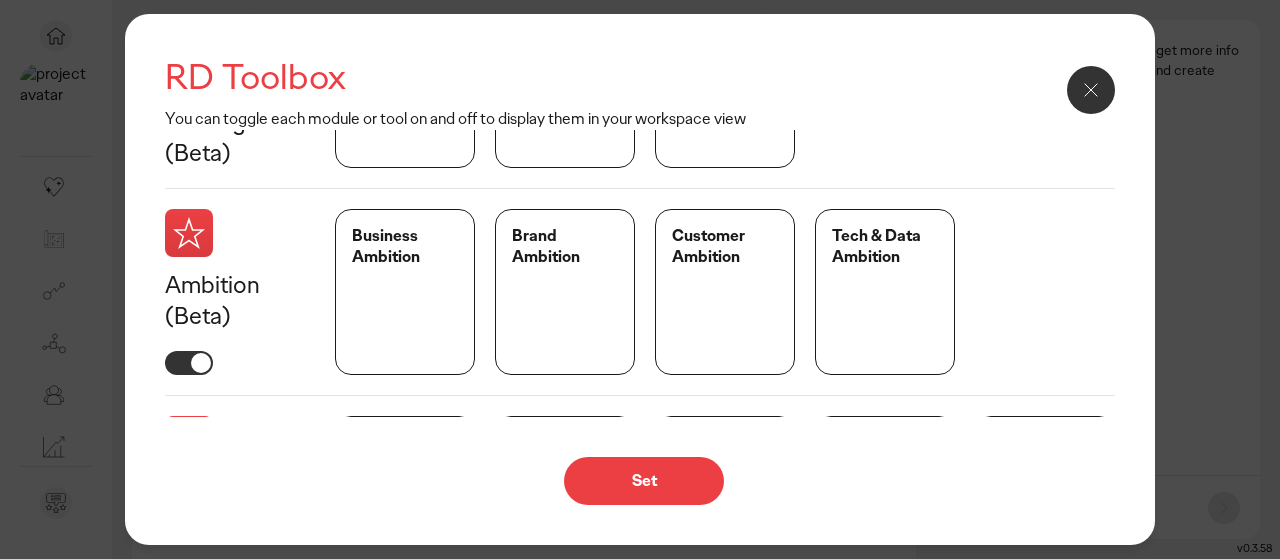 scroll, scrollTop: 81, scrollLeft: 0, axis: vertical 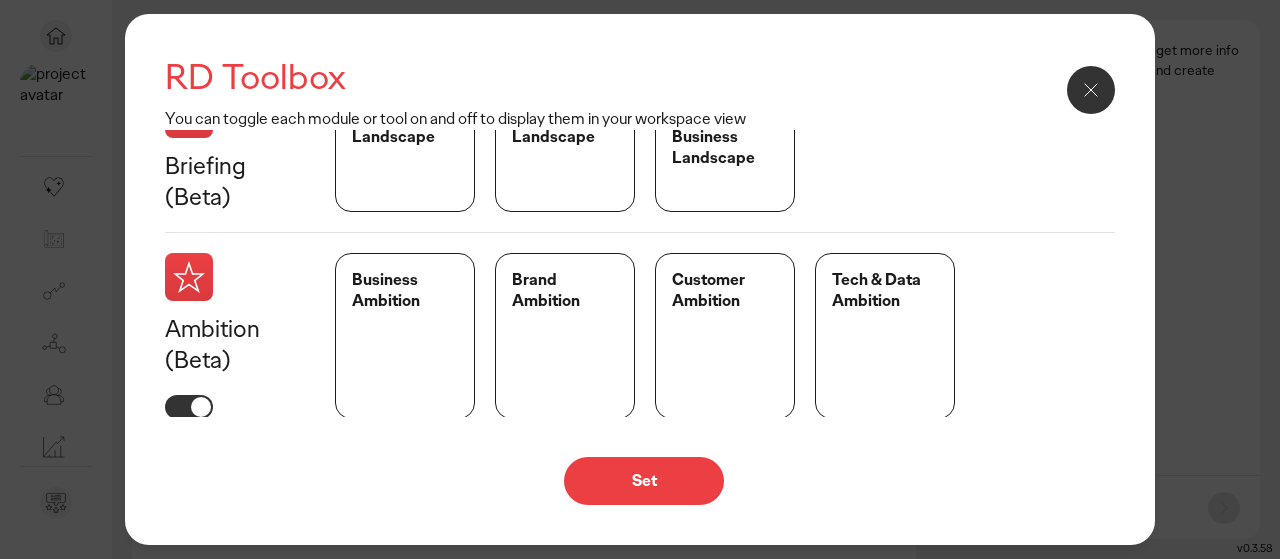 click 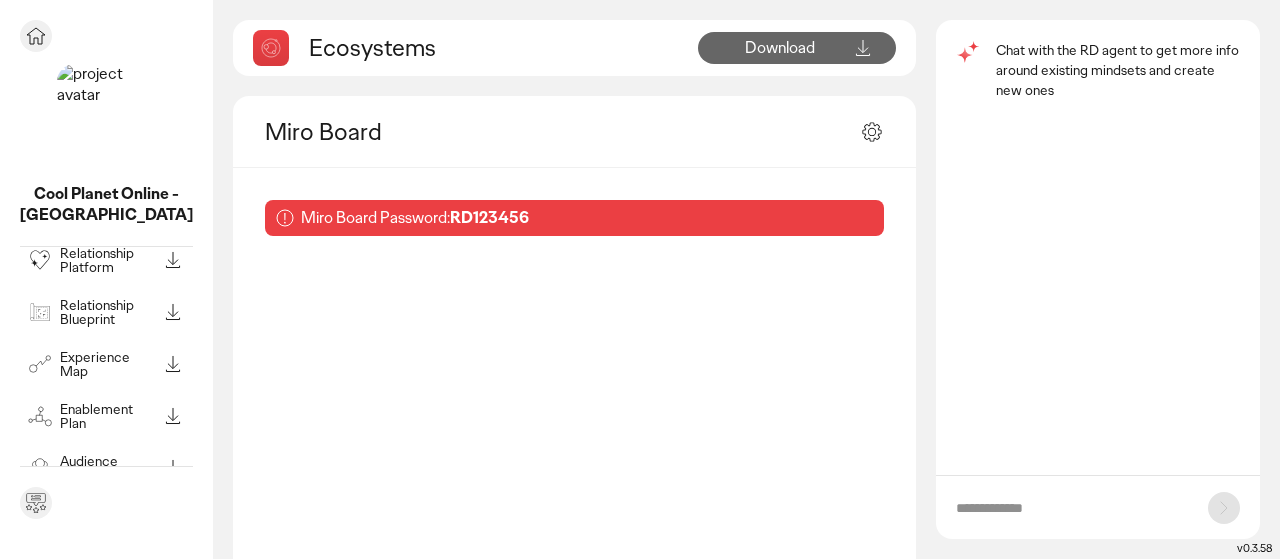scroll, scrollTop: 349, scrollLeft: 0, axis: vertical 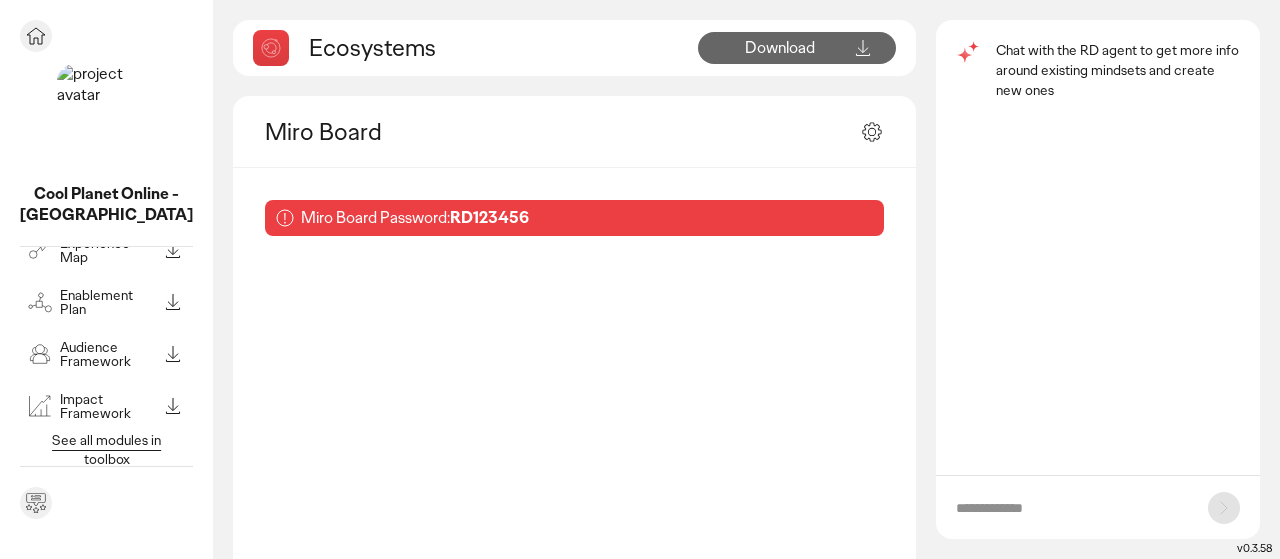 click on "Cool Planet Online - [GEOGRAPHIC_DATA]" at bounding box center [106, 205] 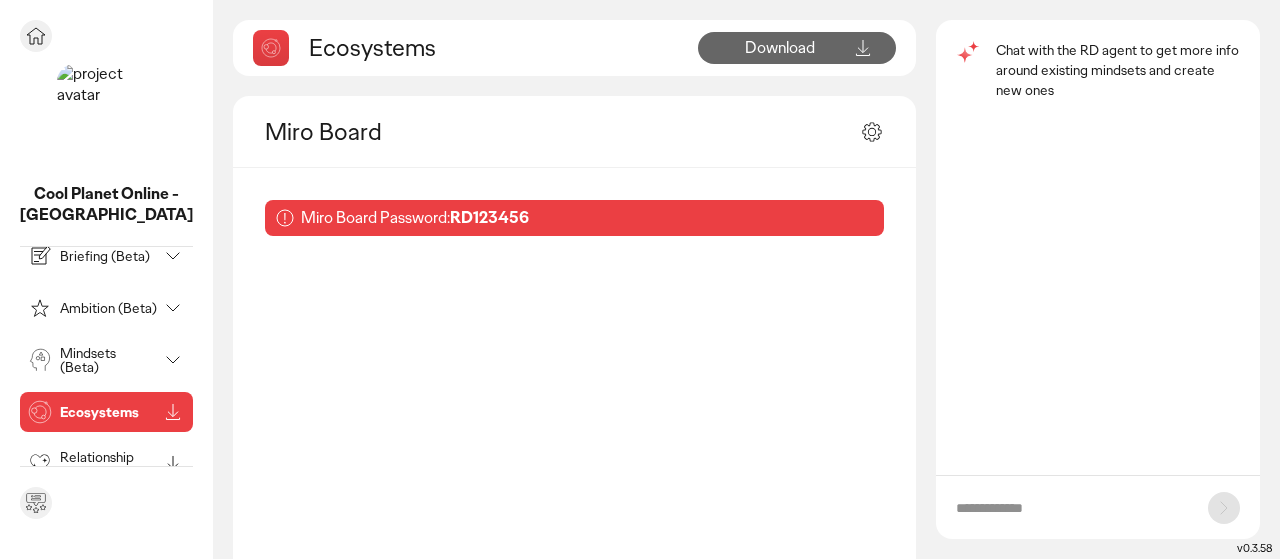 scroll, scrollTop: 0, scrollLeft: 0, axis: both 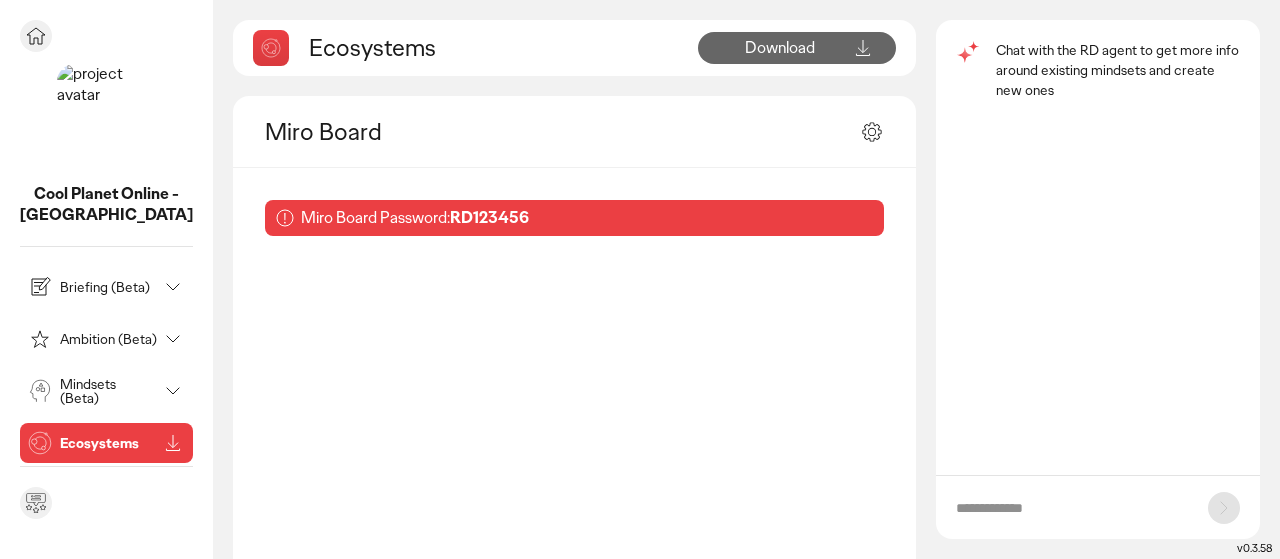 click on "Briefing (Beta)" at bounding box center (108, 287) 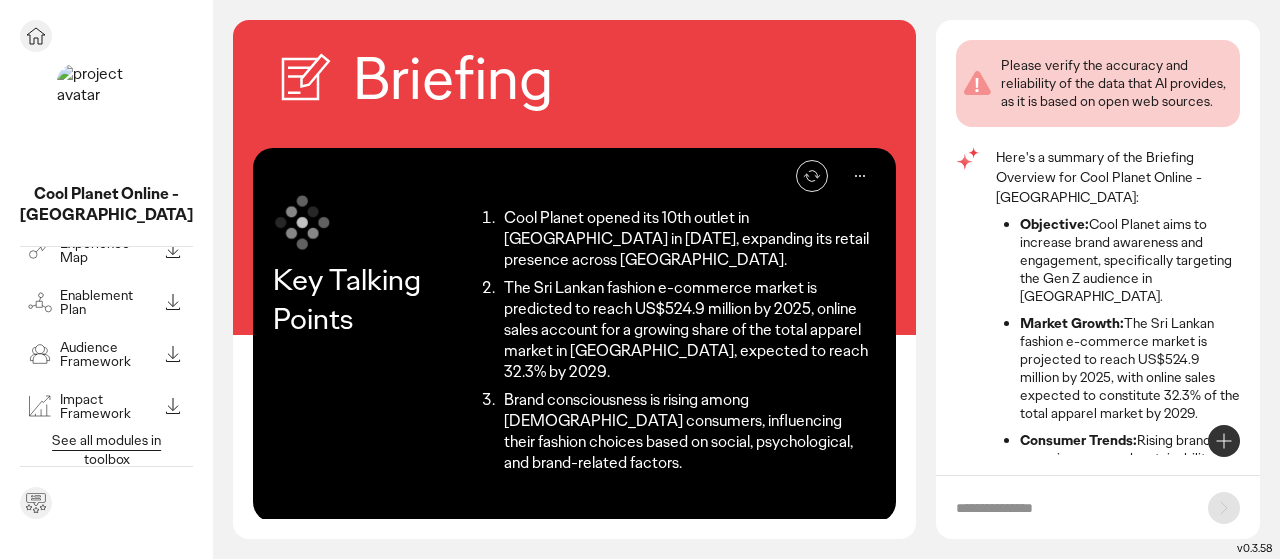 scroll, scrollTop: 0, scrollLeft: 0, axis: both 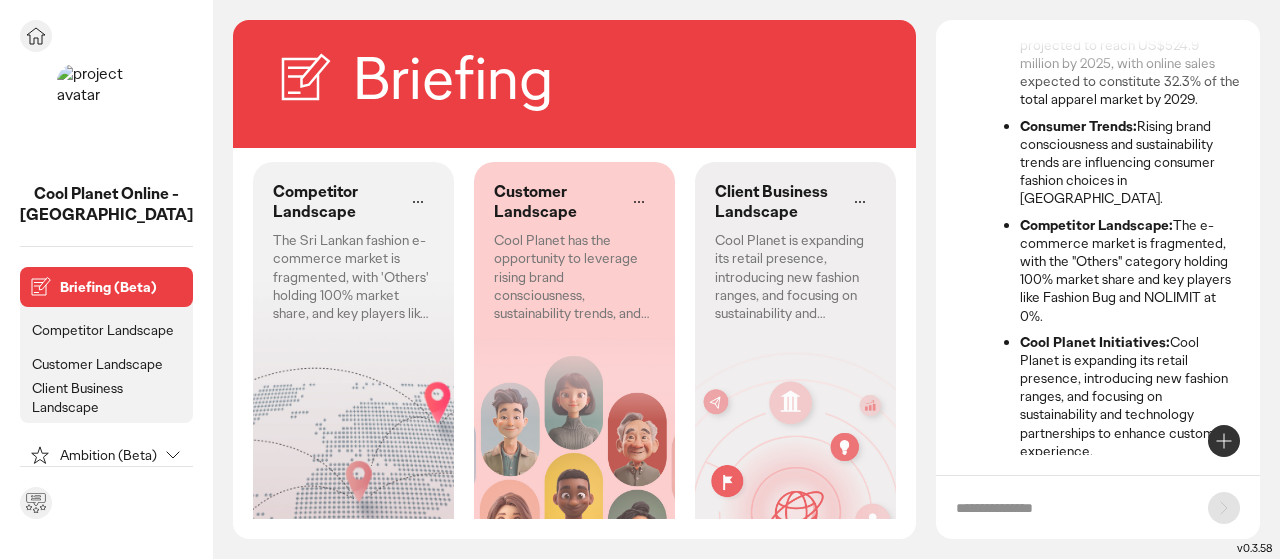click on "Cool Planet Online - [GEOGRAPHIC_DATA]" at bounding box center (106, 205) 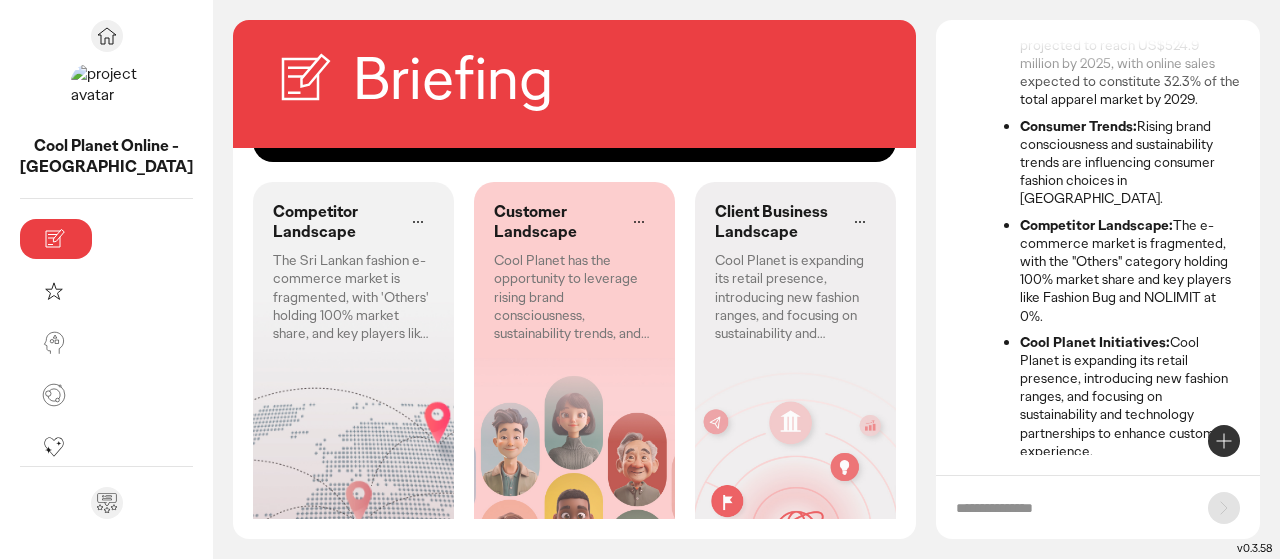 click 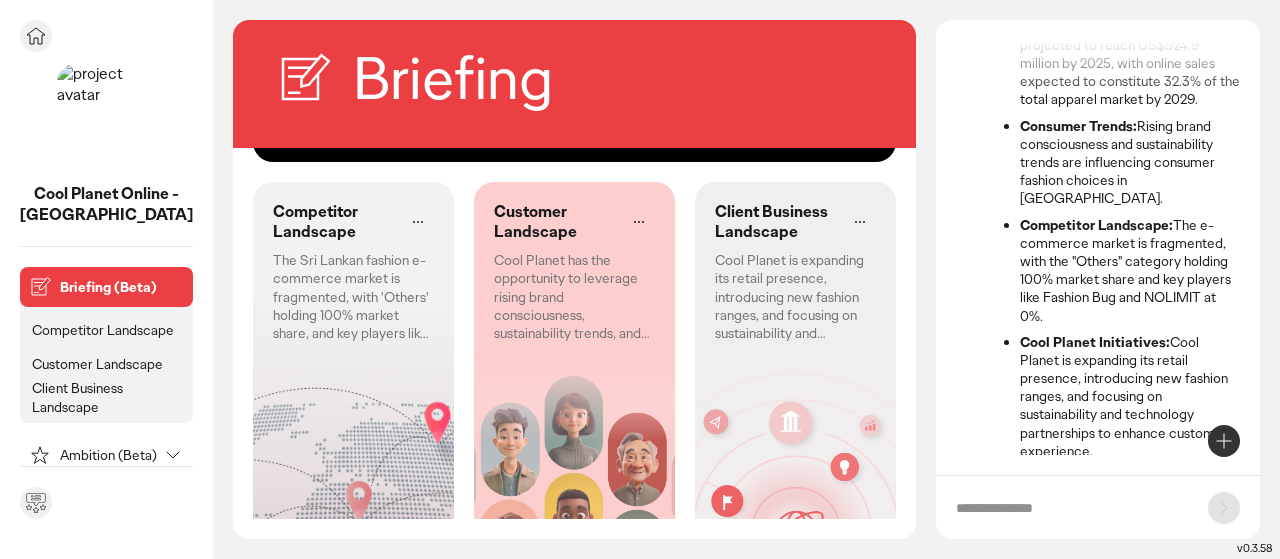 scroll, scrollTop: 380, scrollLeft: 0, axis: vertical 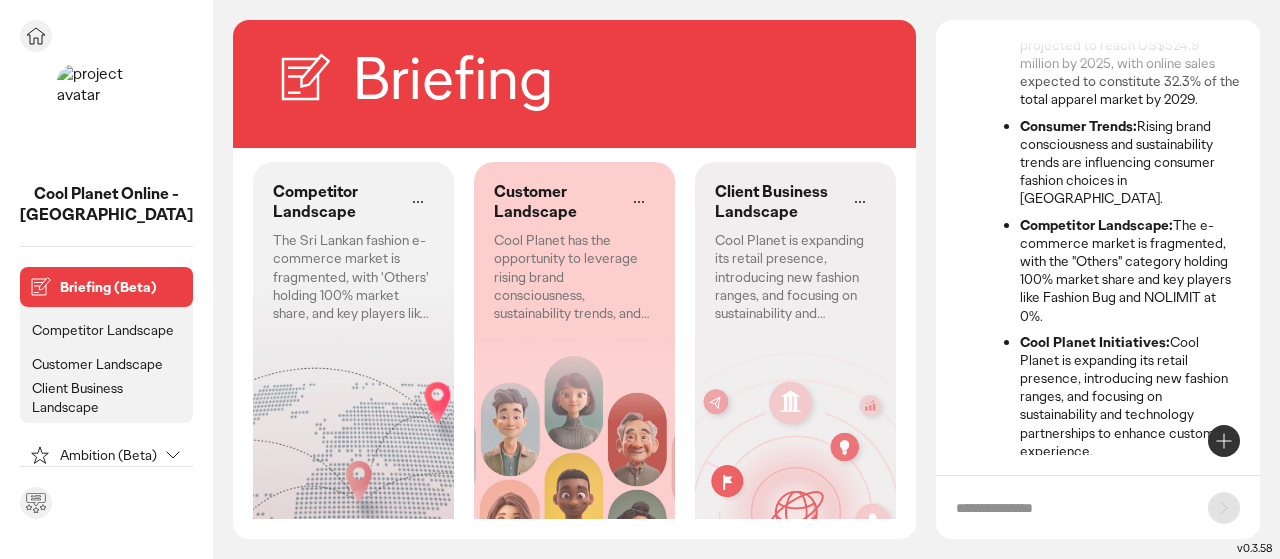 click on "Competitor Landscape" at bounding box center (103, 330) 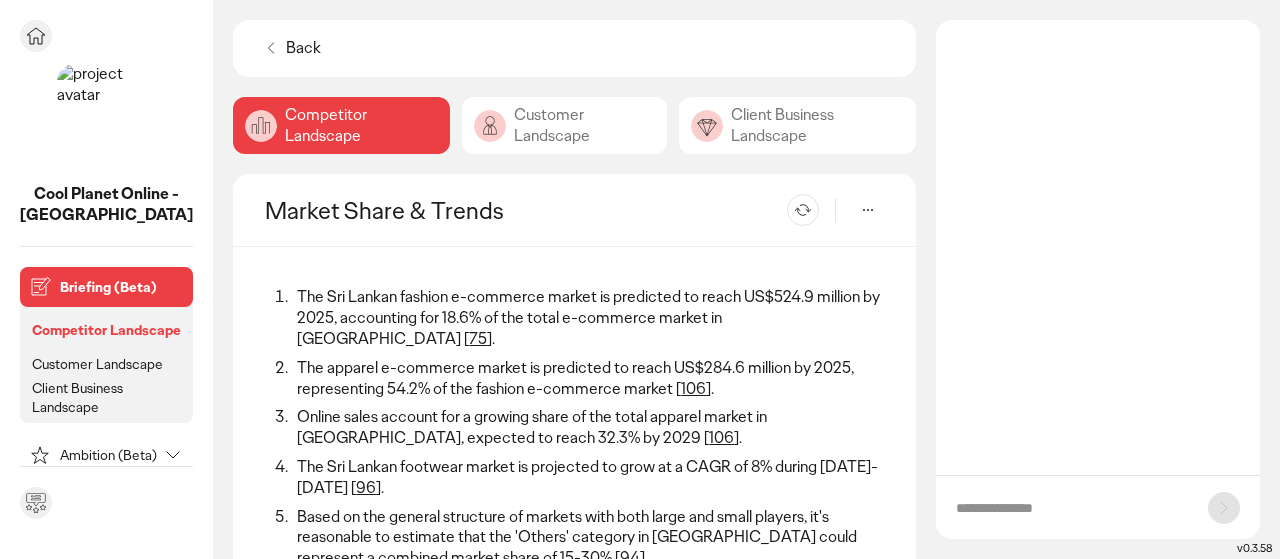 scroll, scrollTop: 0, scrollLeft: 0, axis: both 